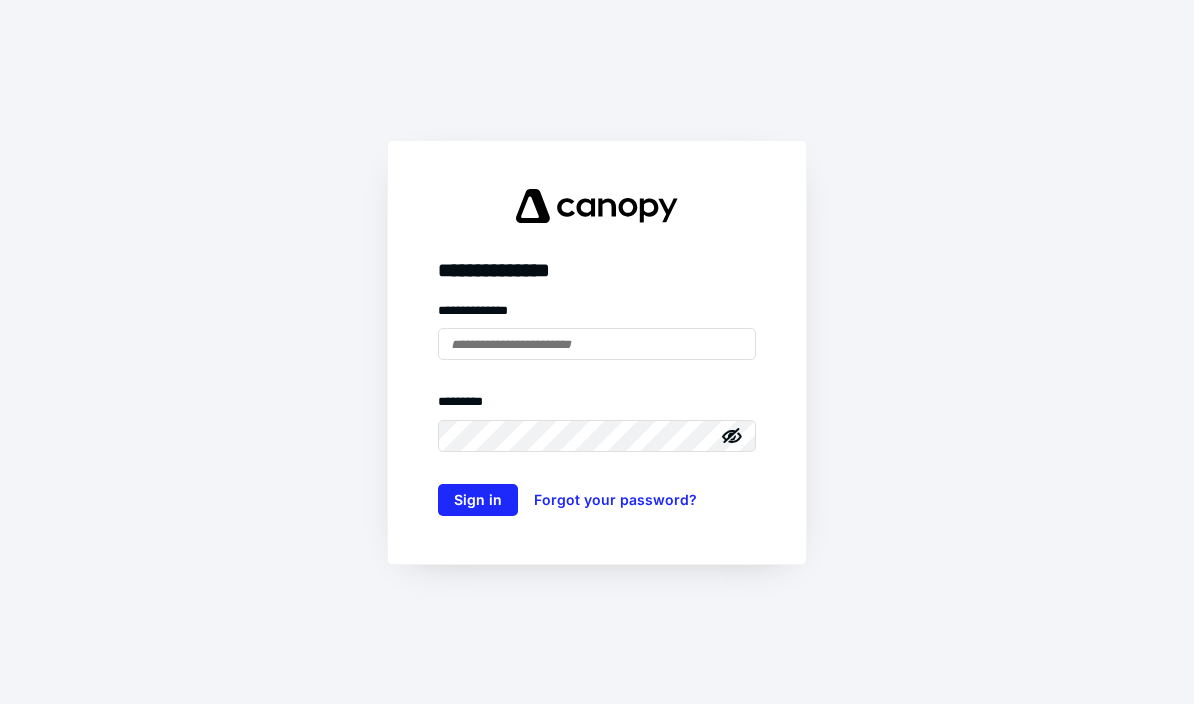 scroll, scrollTop: 0, scrollLeft: 0, axis: both 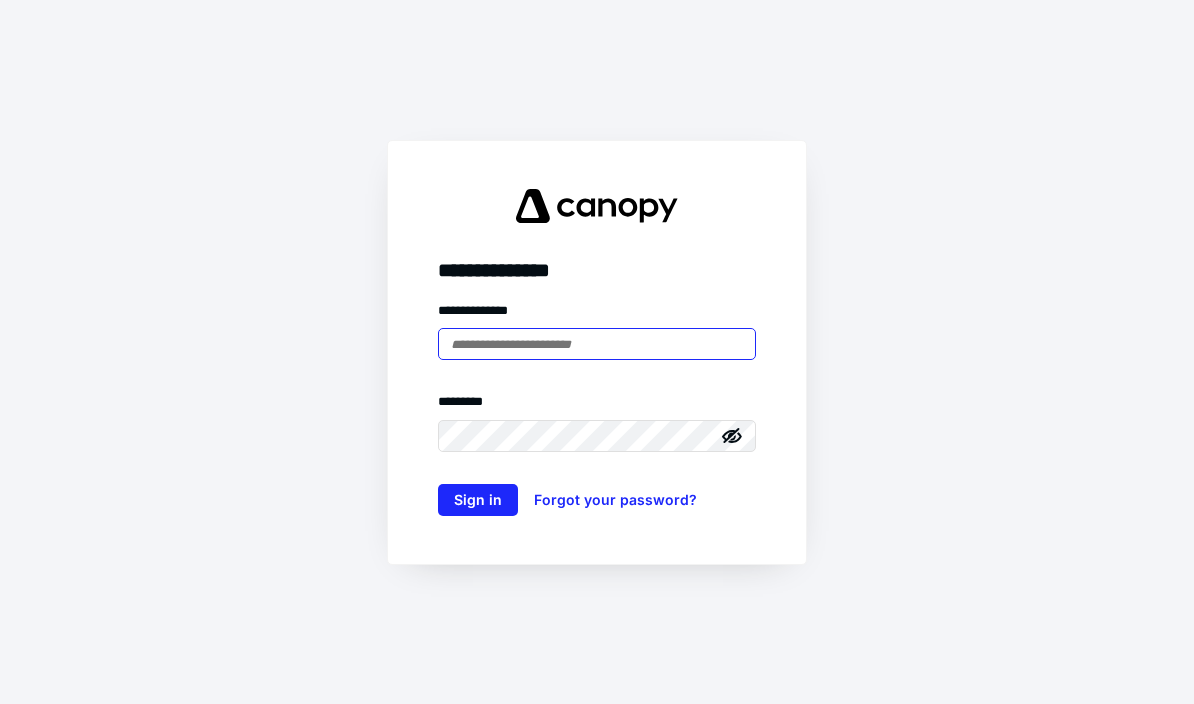 click at bounding box center (597, 344) 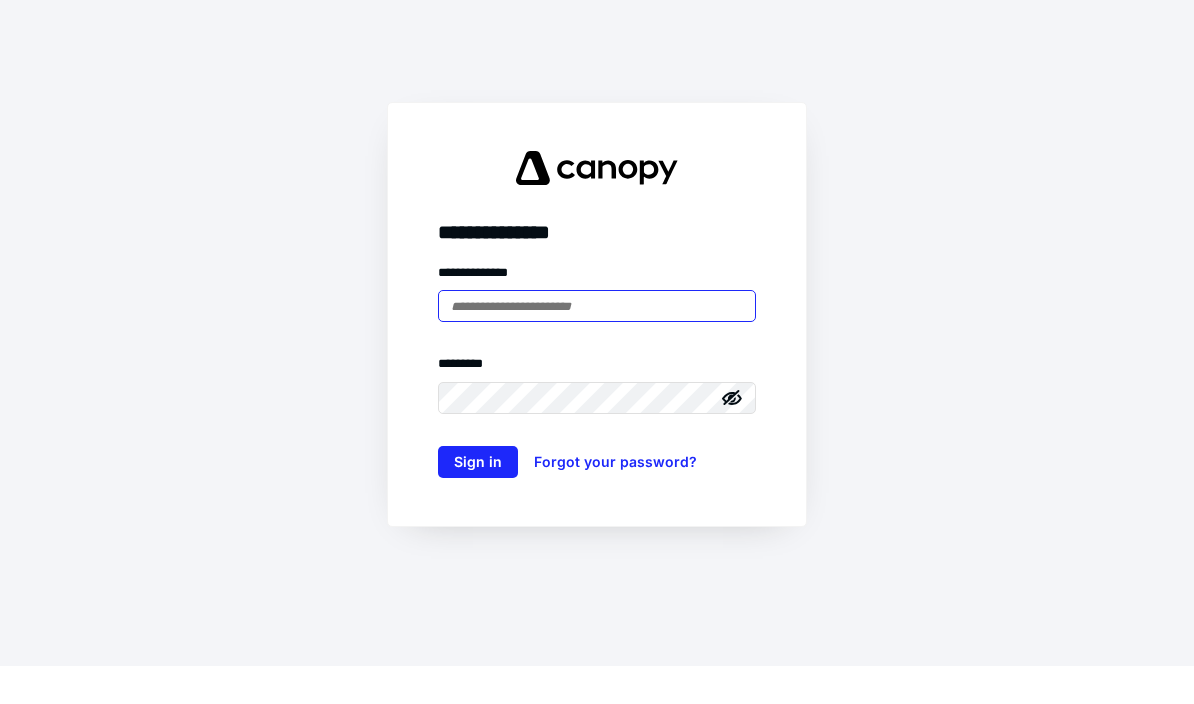 type on "**********" 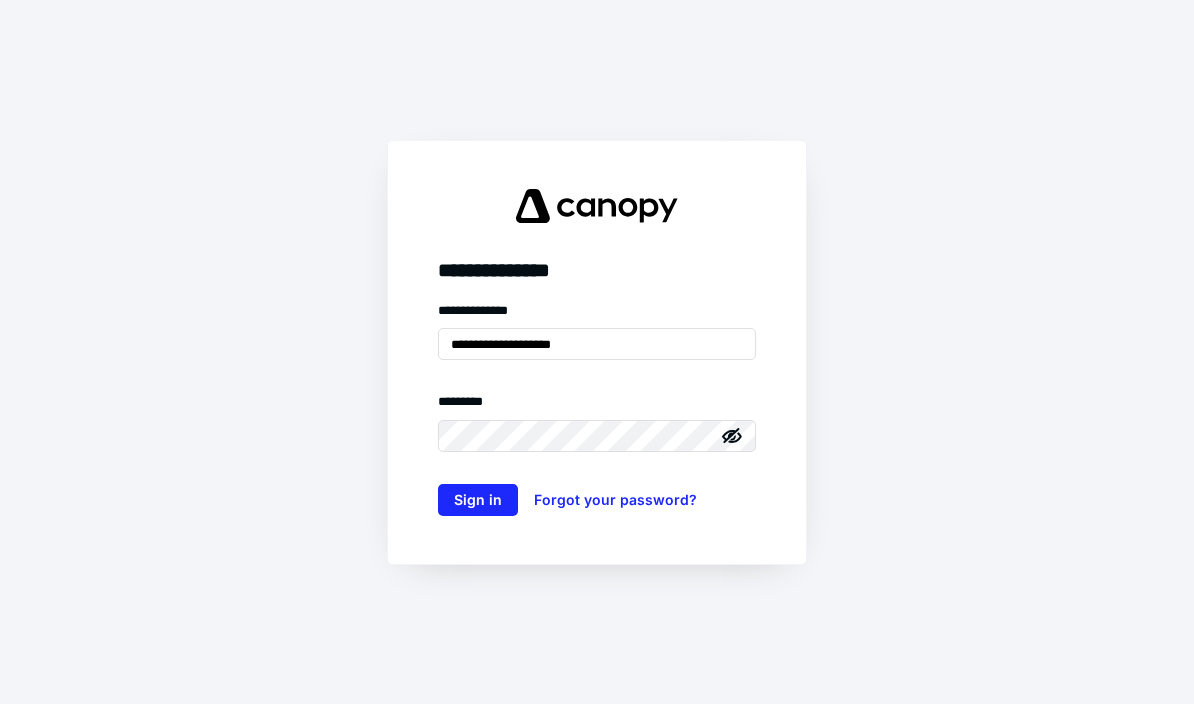 click on "Sign in" at bounding box center (478, 500) 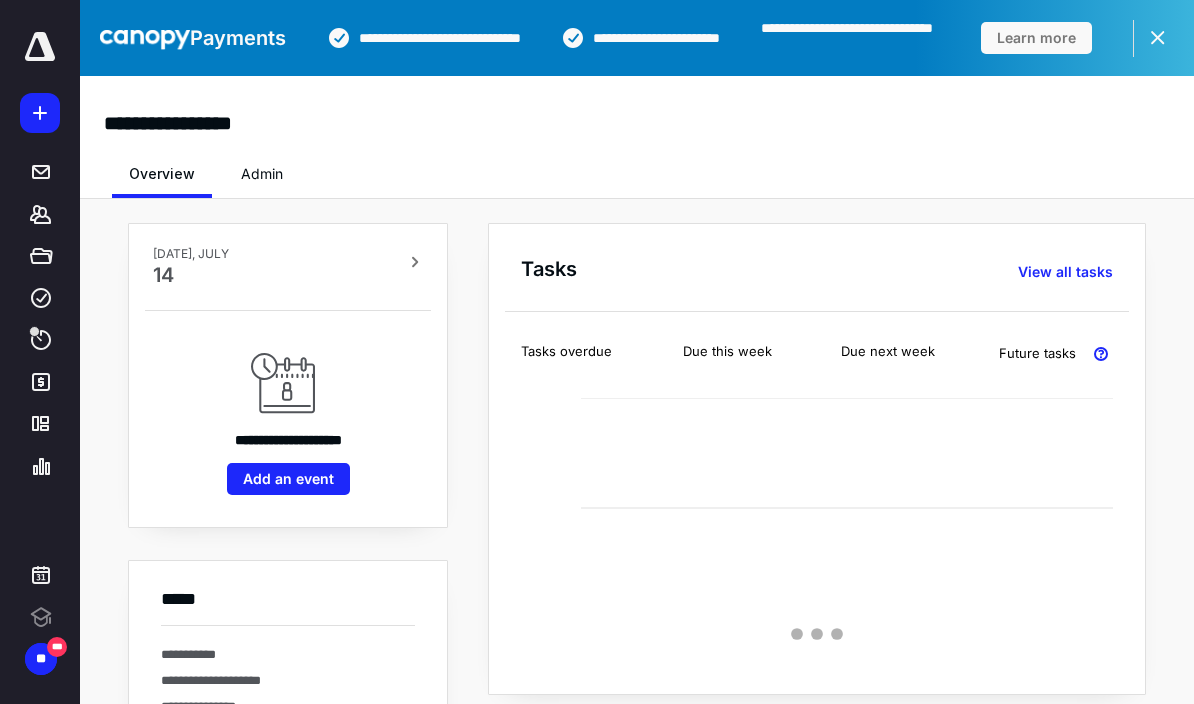 scroll, scrollTop: 0, scrollLeft: 0, axis: both 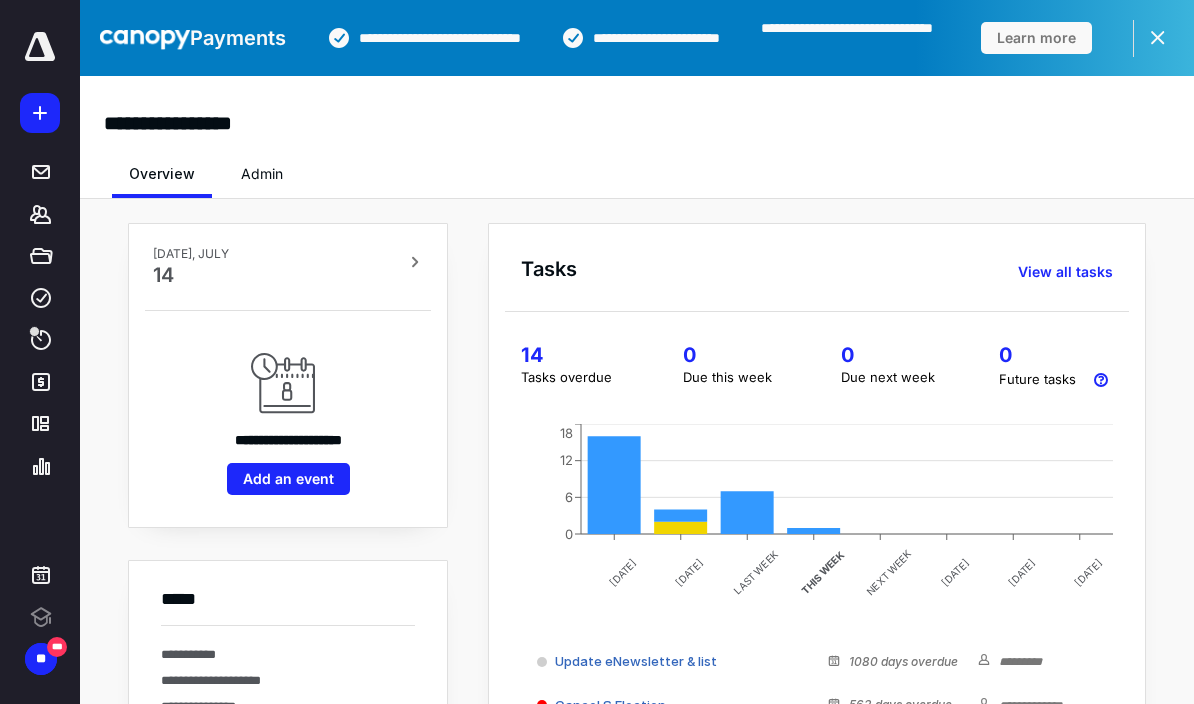 click 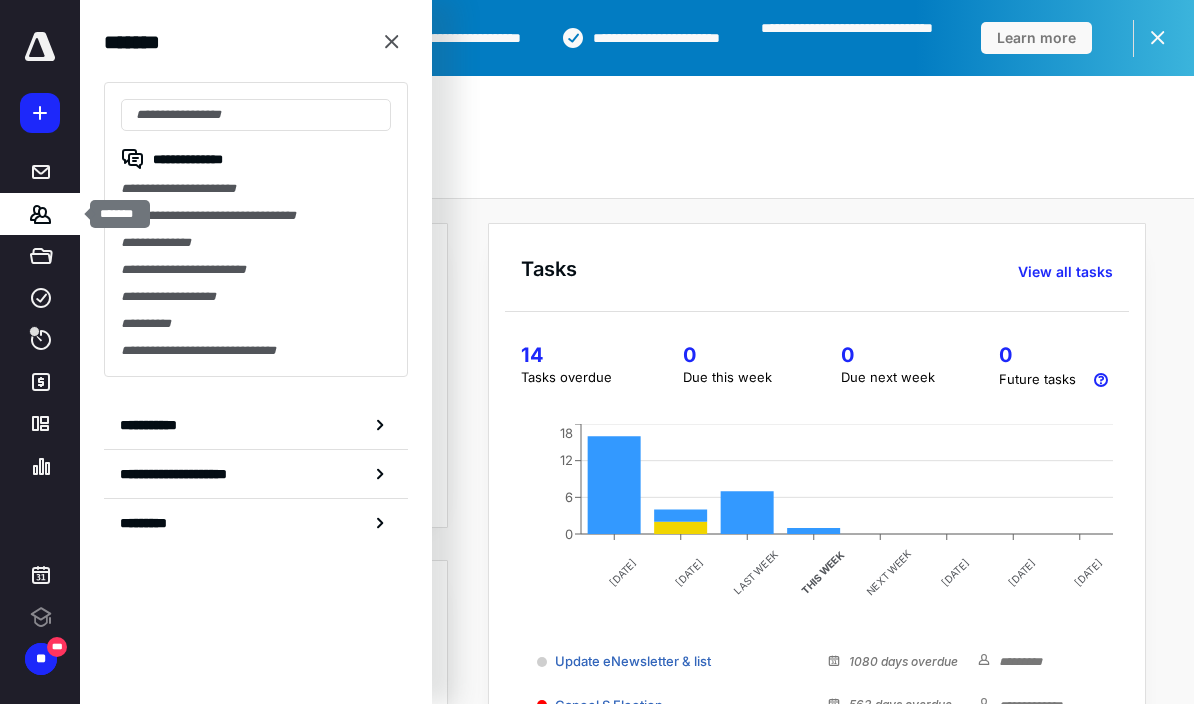 scroll, scrollTop: 0, scrollLeft: 0, axis: both 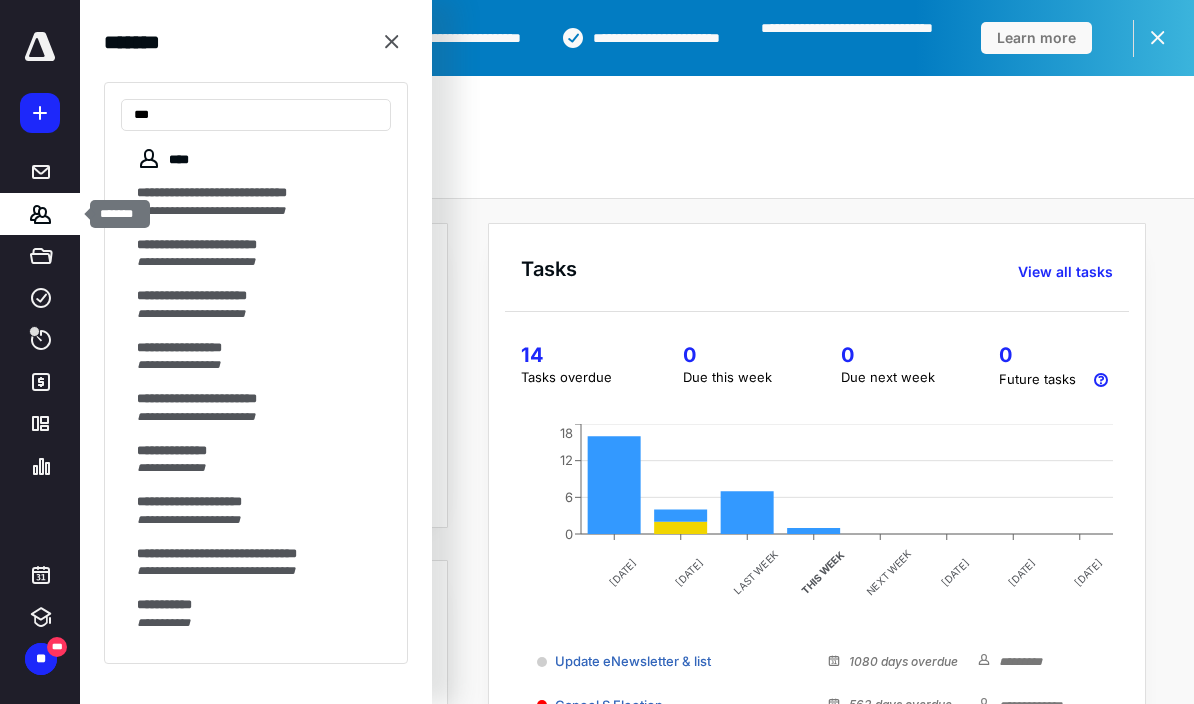 type on "****" 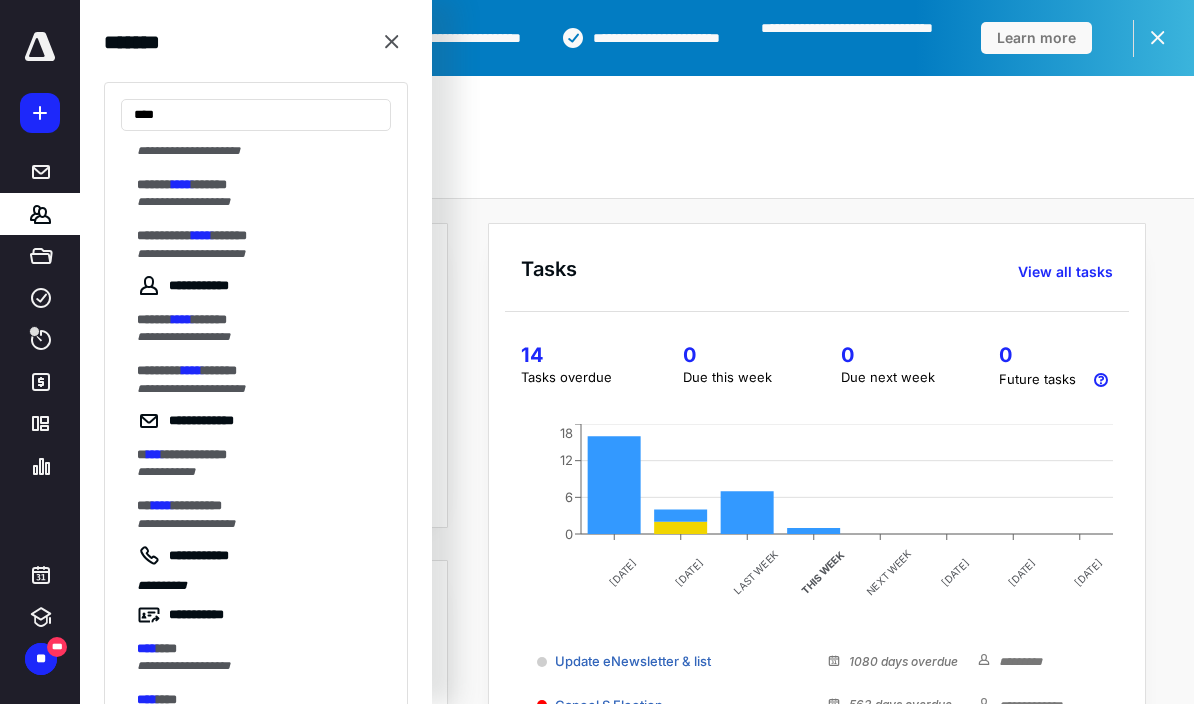scroll, scrollTop: 59, scrollLeft: 0, axis: vertical 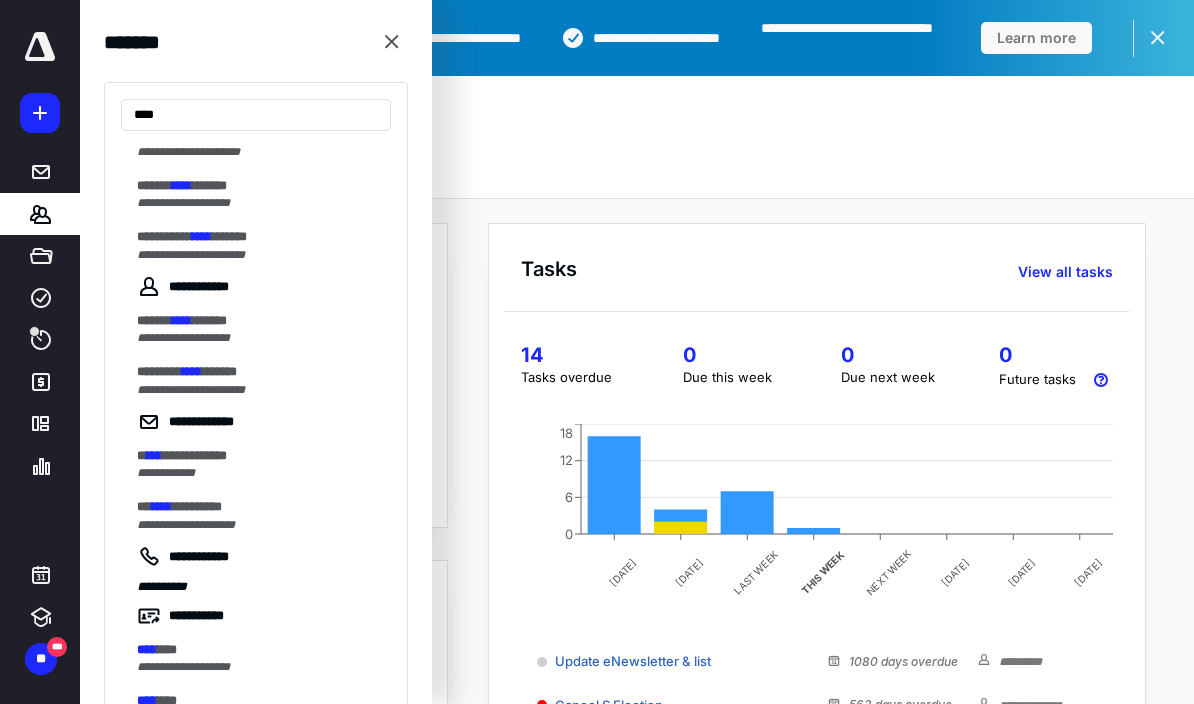 click on "**********" at bounding box center [164, 236] 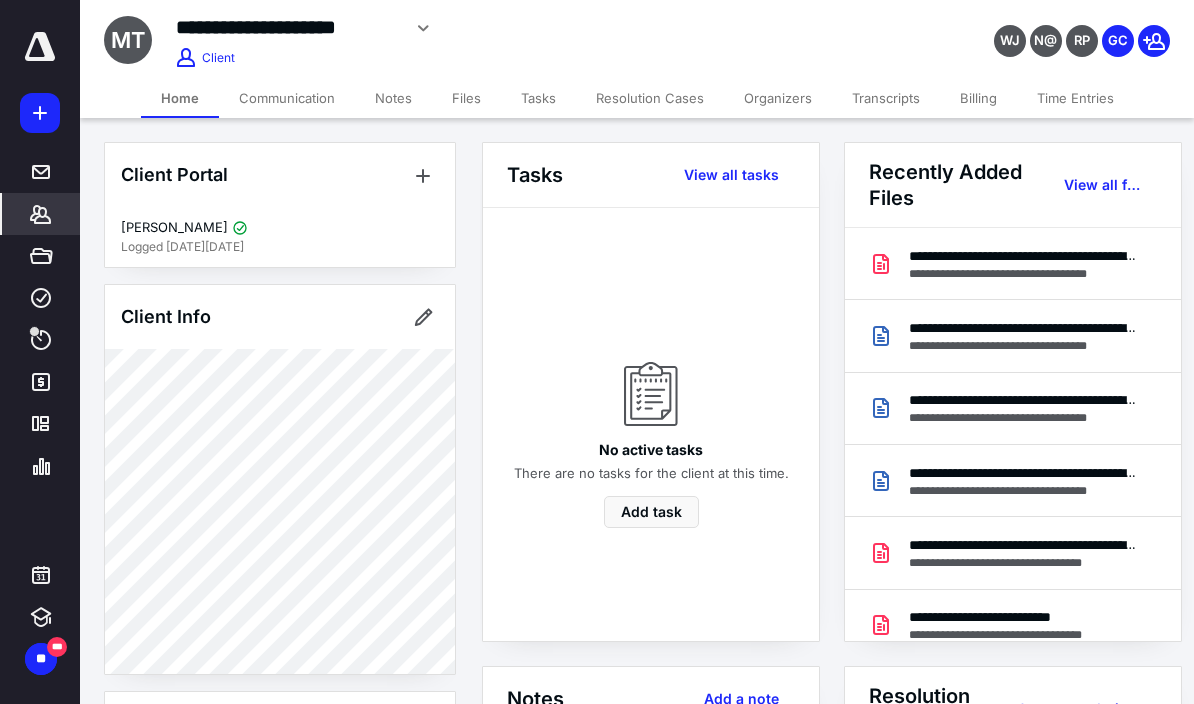 click on "Files" at bounding box center (466, 98) 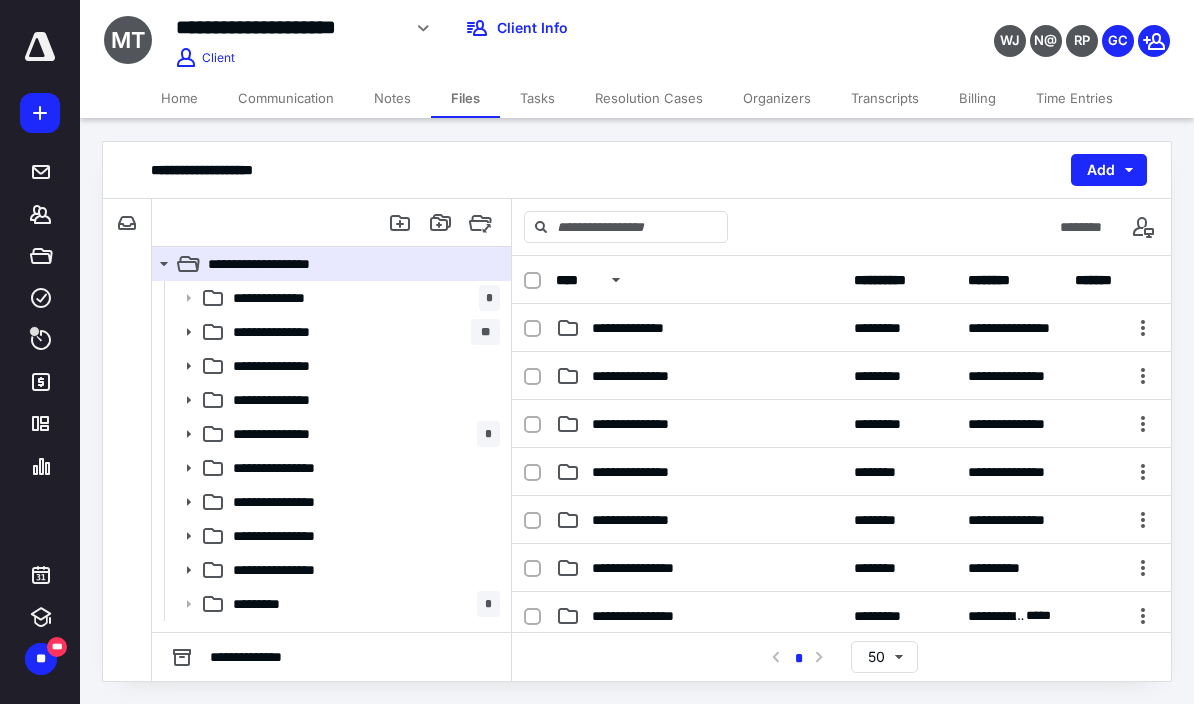 click on "**********" at bounding box center [291, 536] 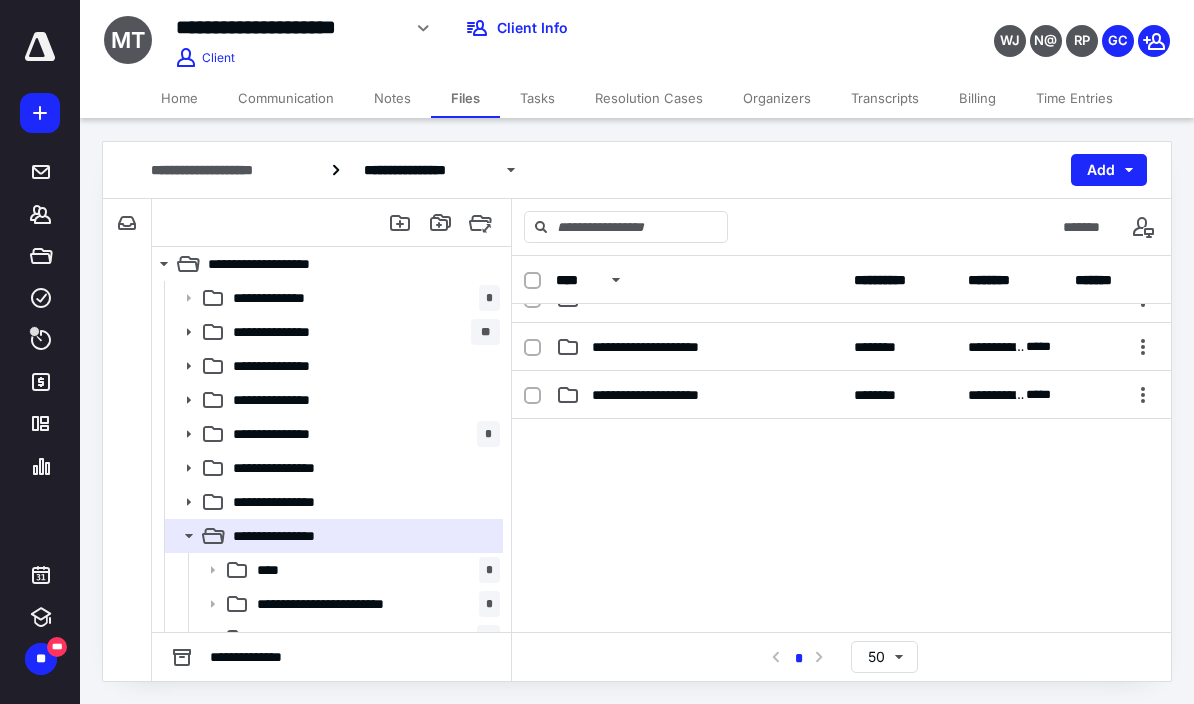scroll, scrollTop: 269, scrollLeft: 0, axis: vertical 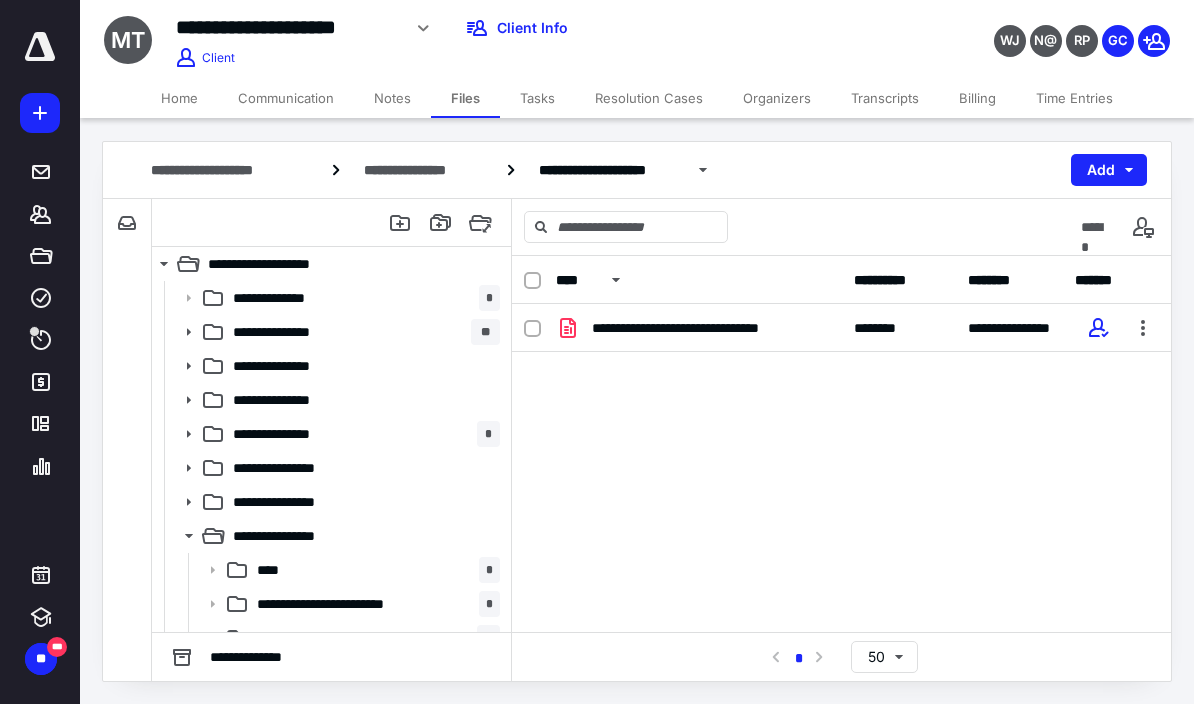 click at bounding box center [1143, 328] 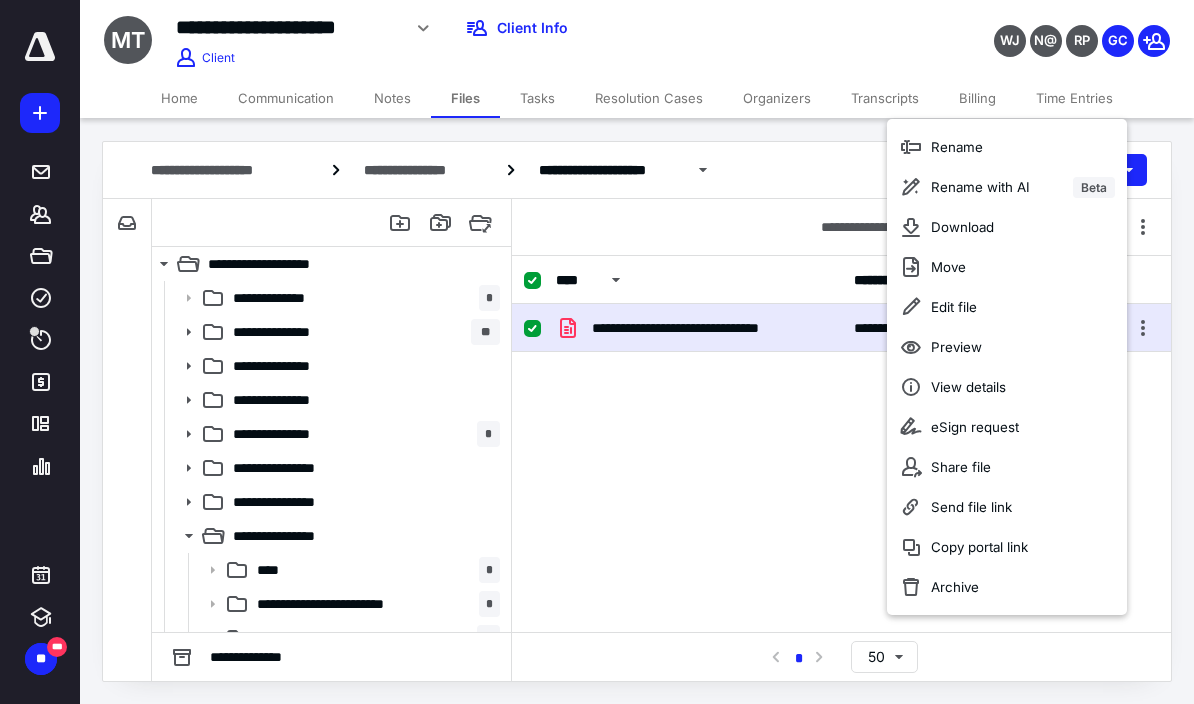 click on "Copy portal link" at bounding box center [979, 547] 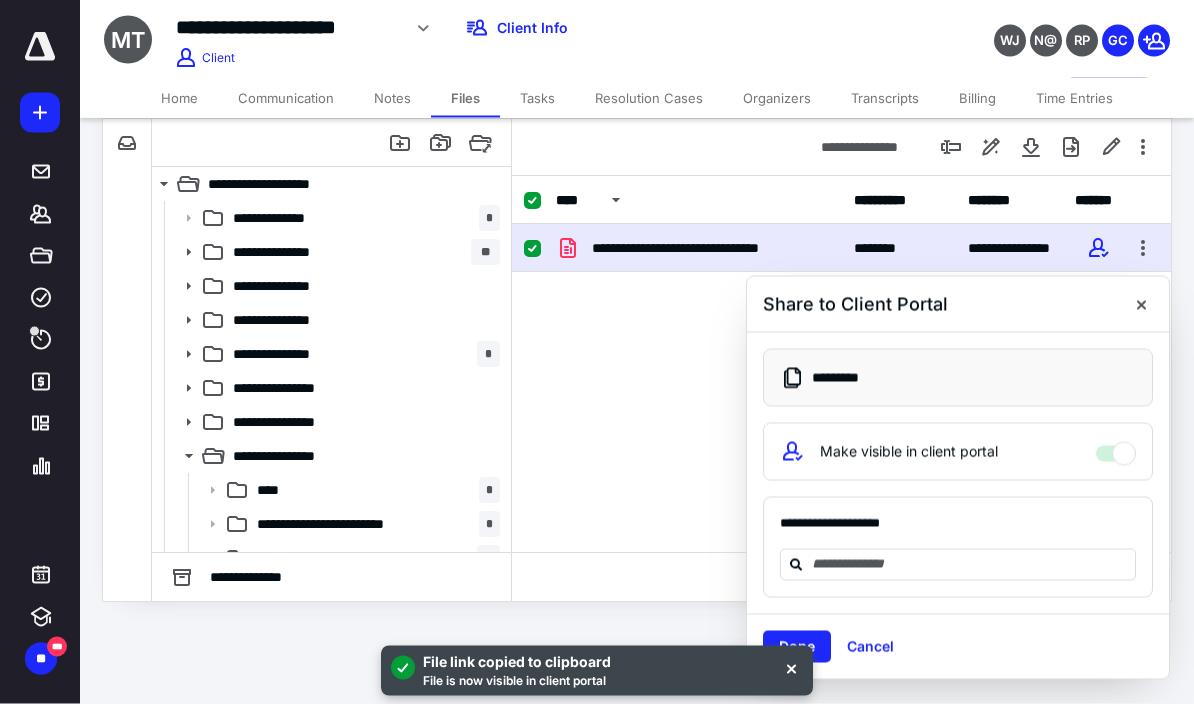 scroll, scrollTop: 87, scrollLeft: 0, axis: vertical 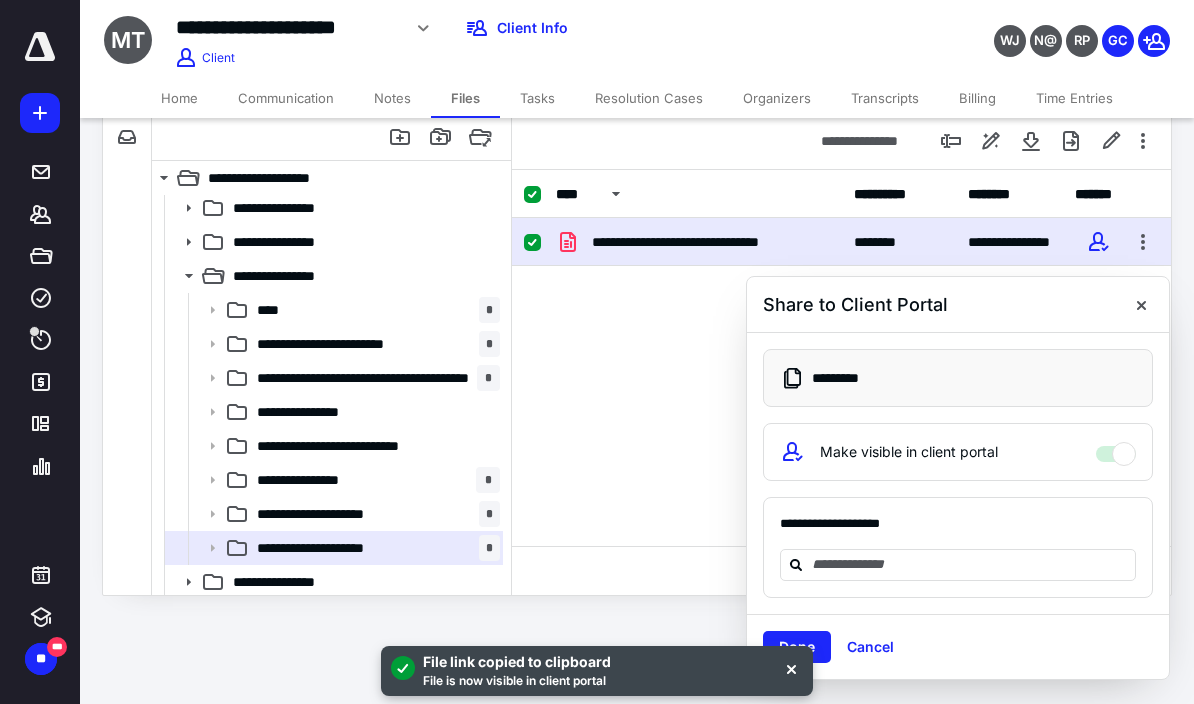 click 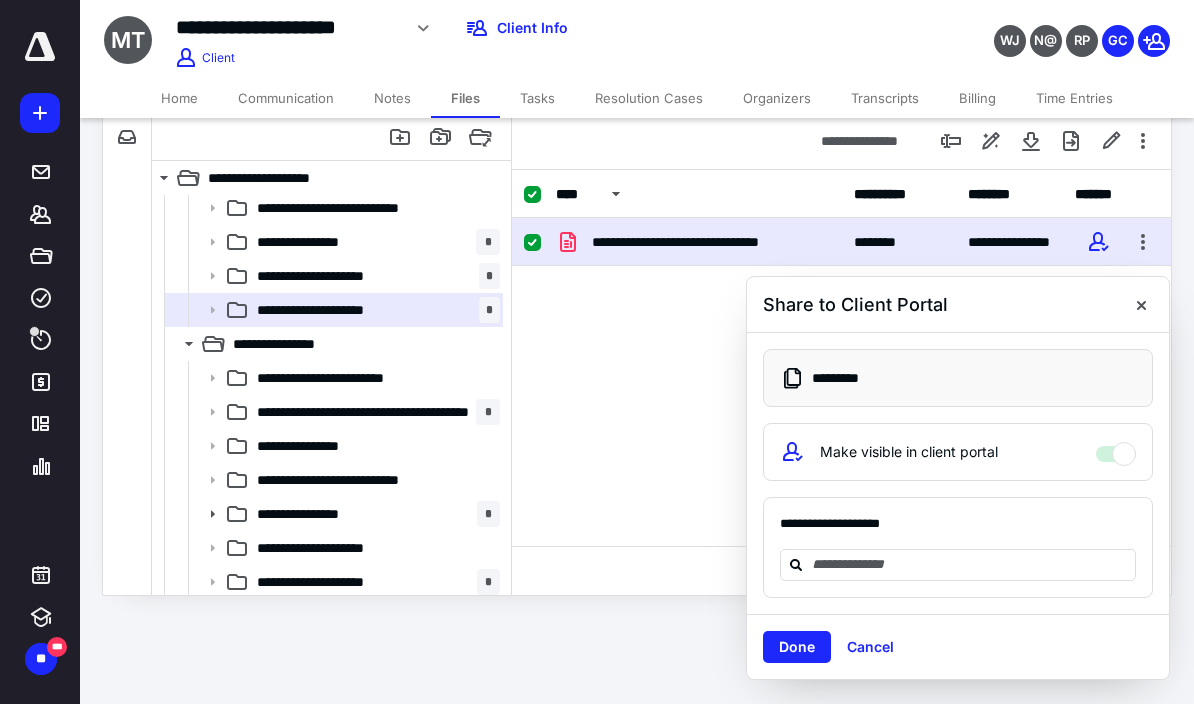 scroll, scrollTop: 412, scrollLeft: 0, axis: vertical 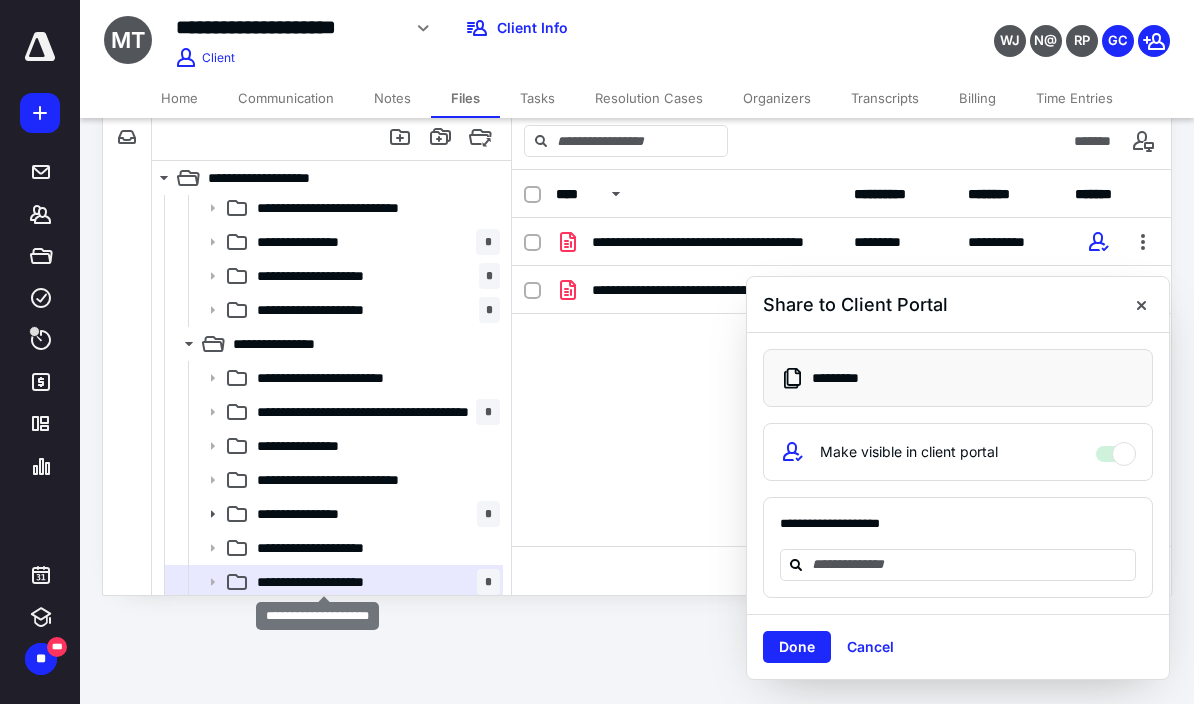click on "**********" at bounding box center (323, 582) 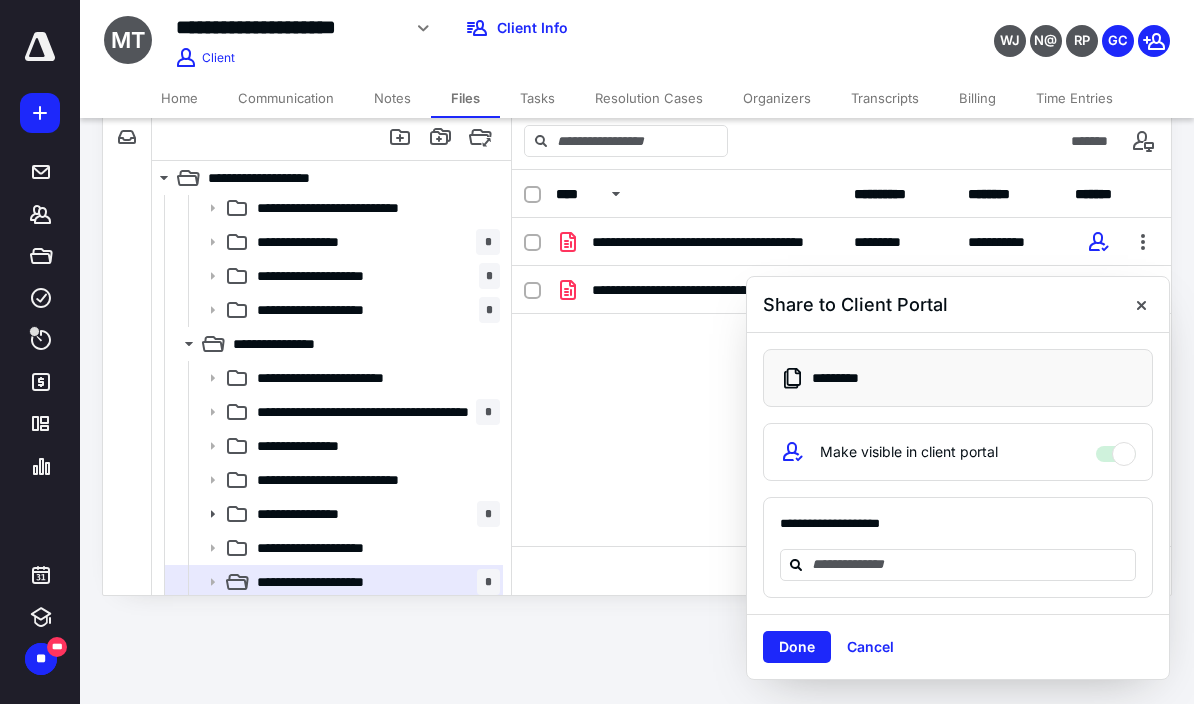 click at bounding box center (970, 564) 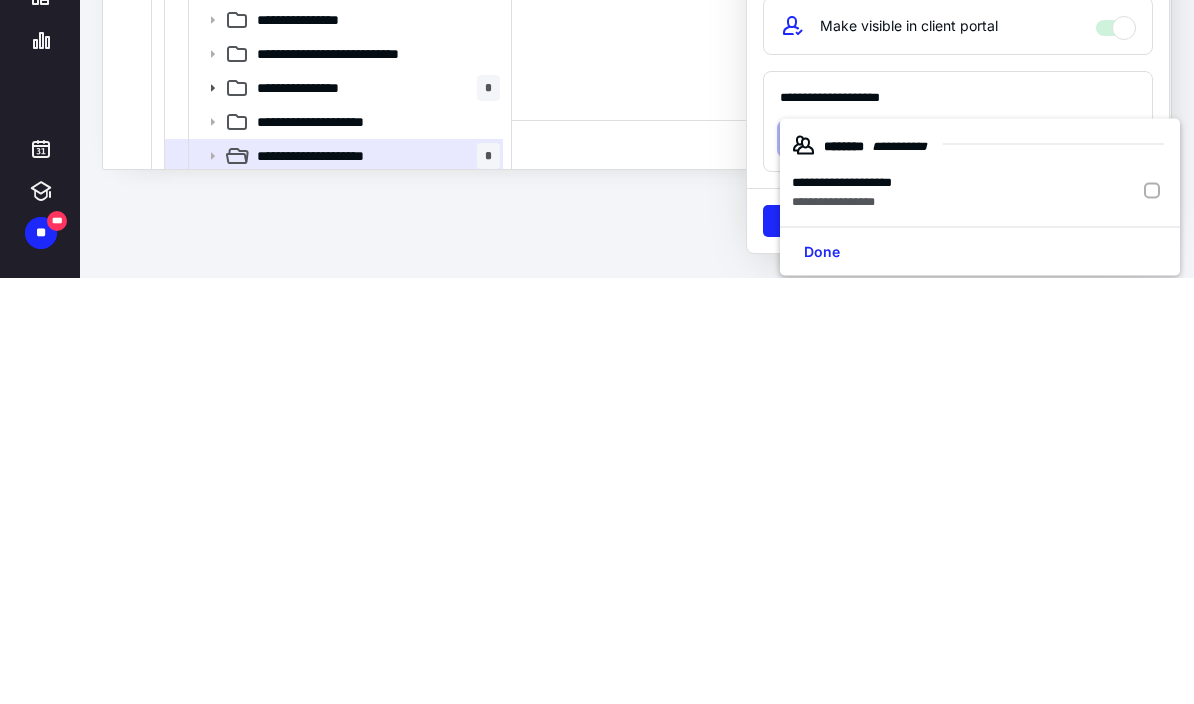 click on "**********" at bounding box center [842, 627] 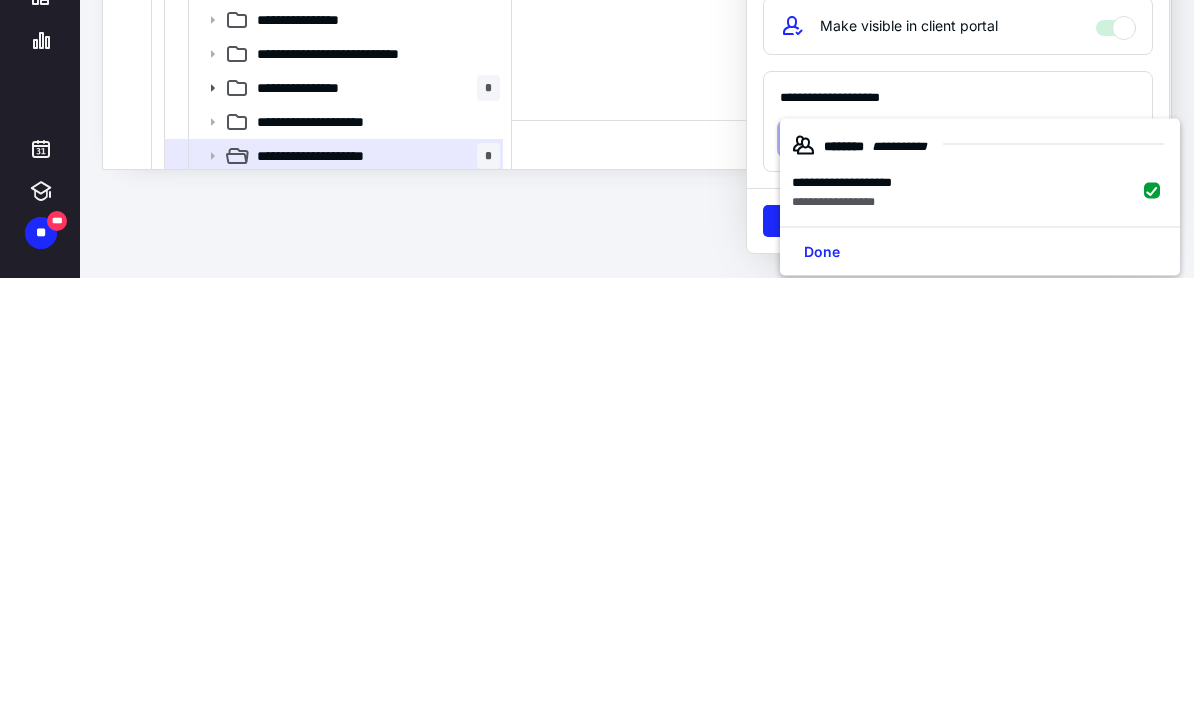 checkbox on "true" 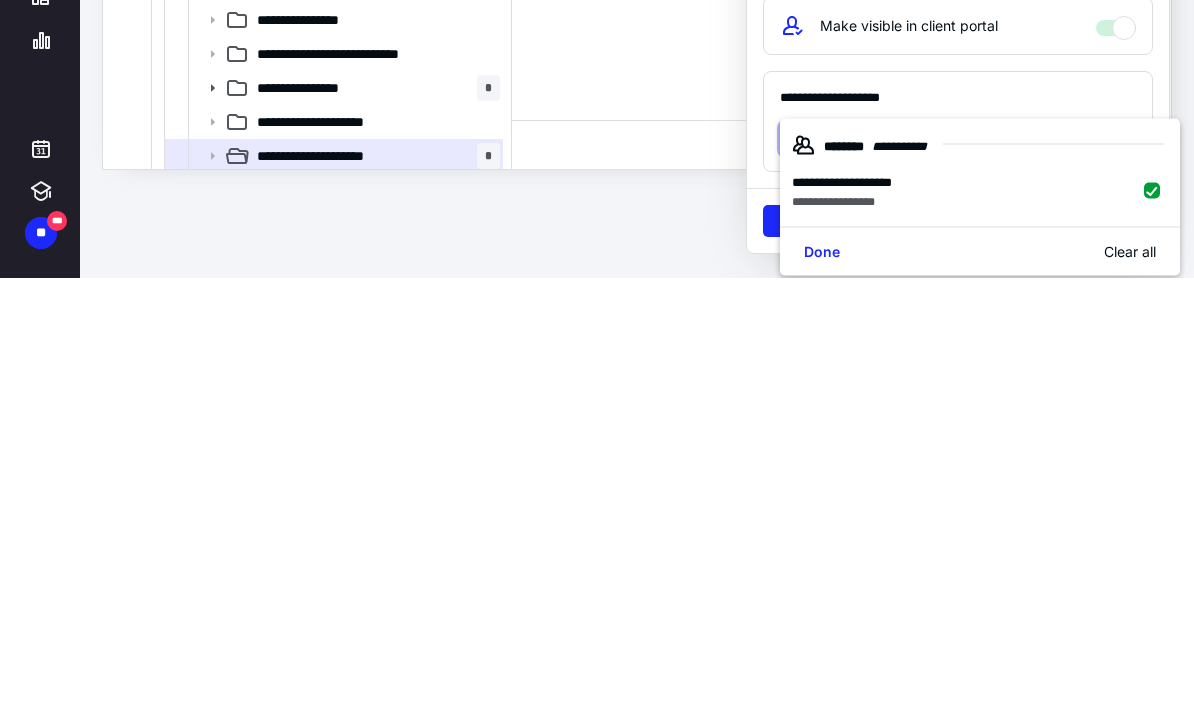 click on "Done" at bounding box center [822, 677] 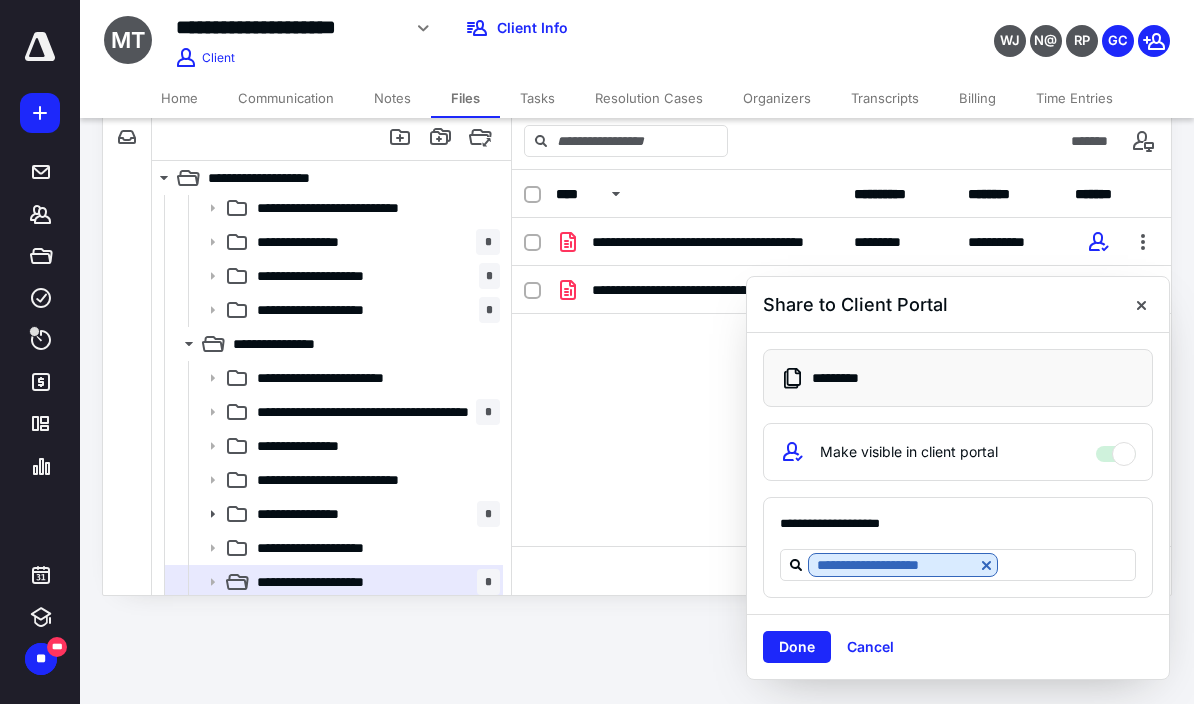 click on "Done" at bounding box center [797, 647] 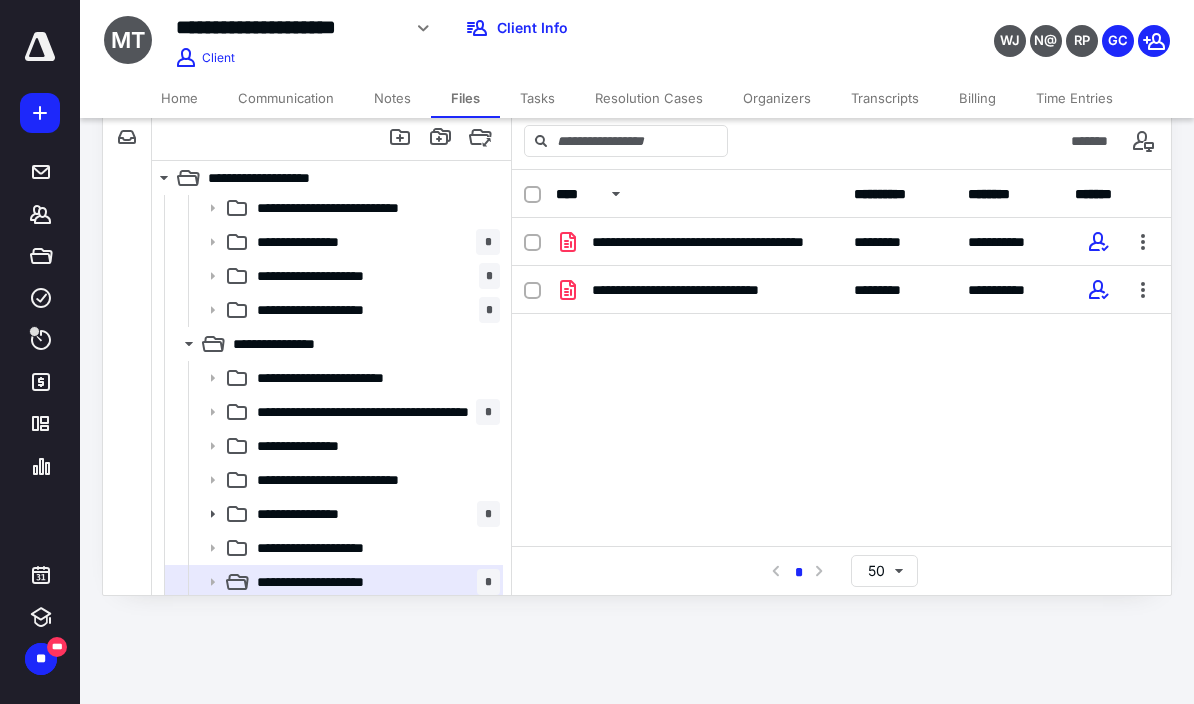 click on "**********" at bounding box center [323, 310] 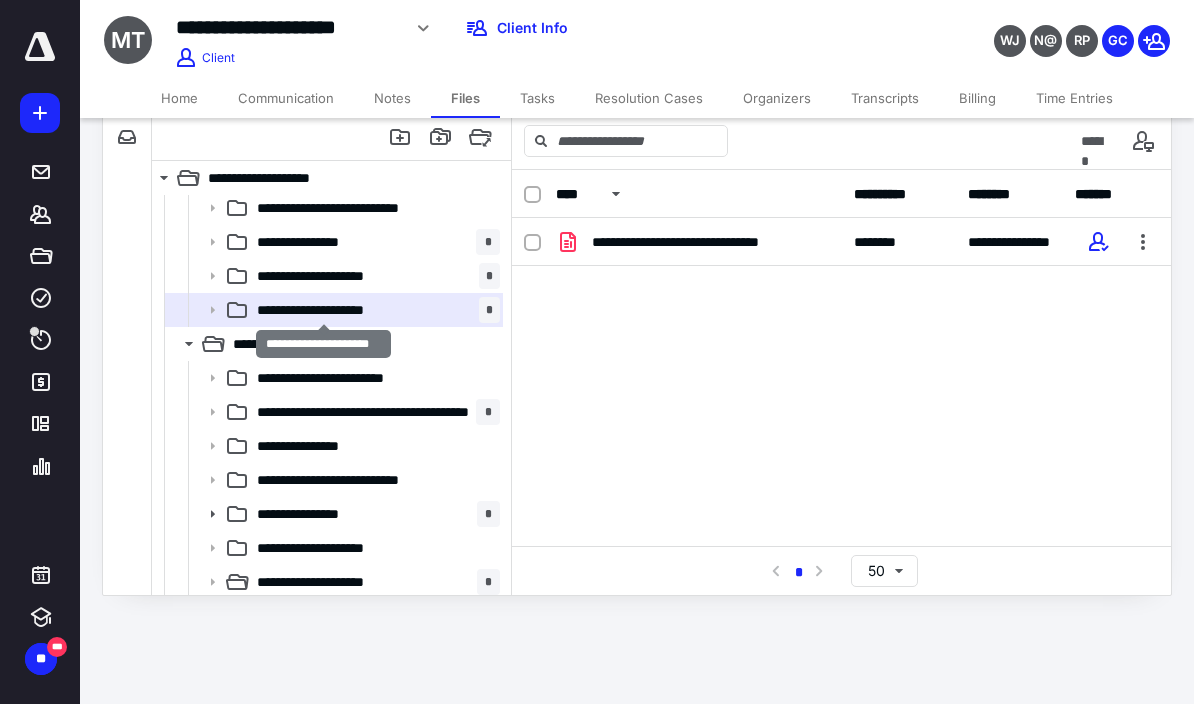 click at bounding box center [1143, 242] 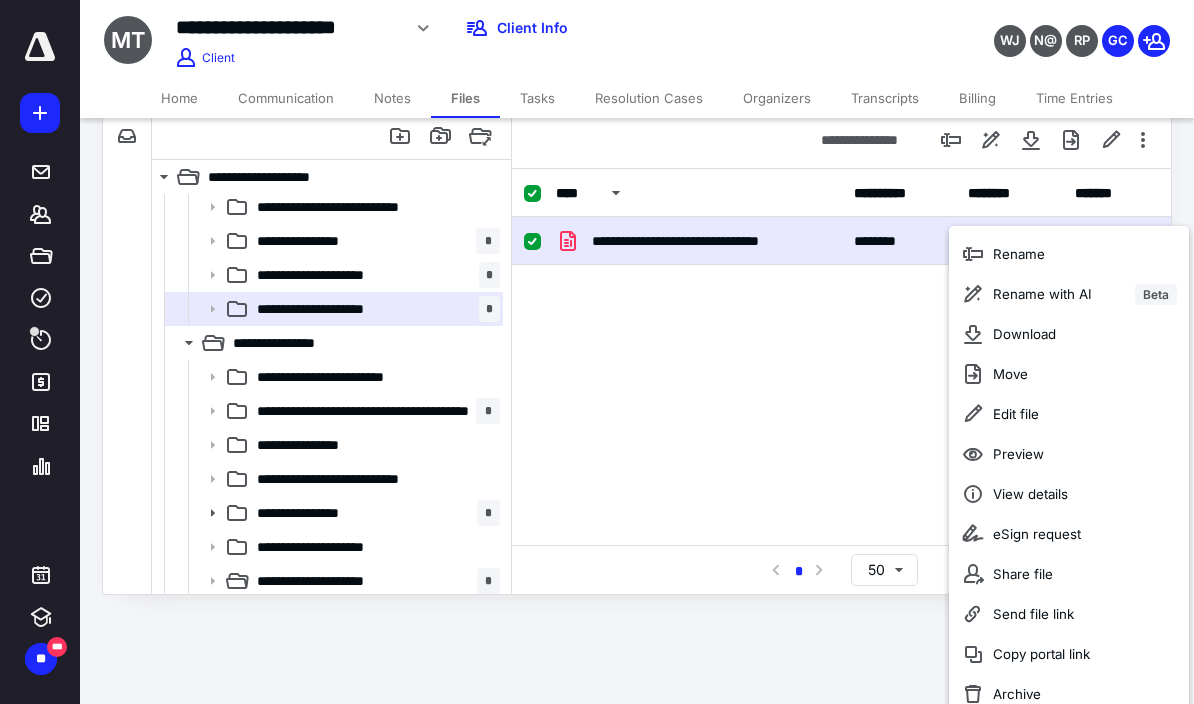 click on "Copy portal link" at bounding box center [1041, 654] 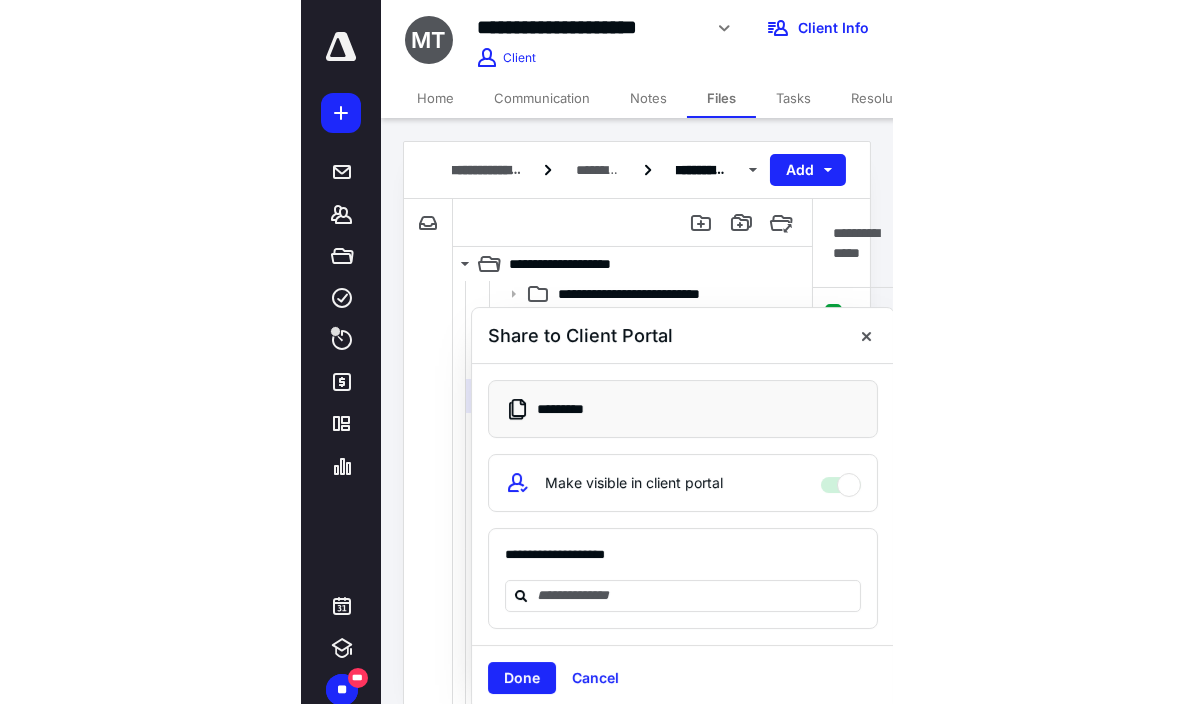 scroll, scrollTop: 87, scrollLeft: 0, axis: vertical 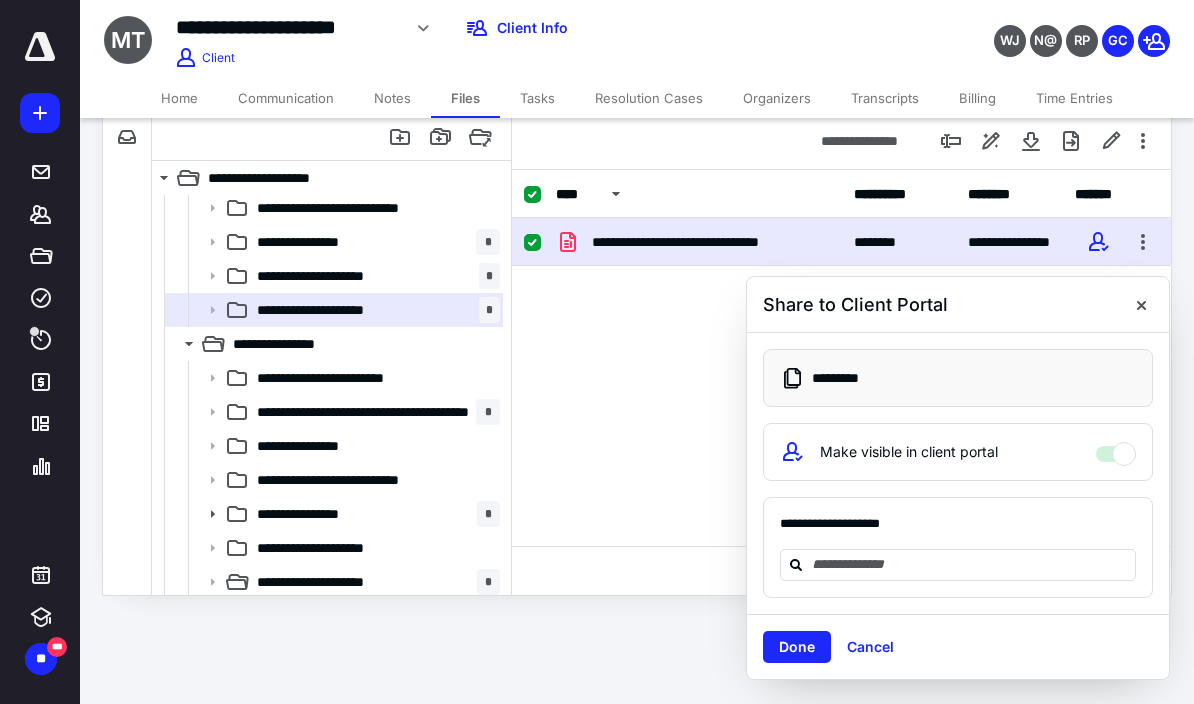 click on "**********" at bounding box center [323, 582] 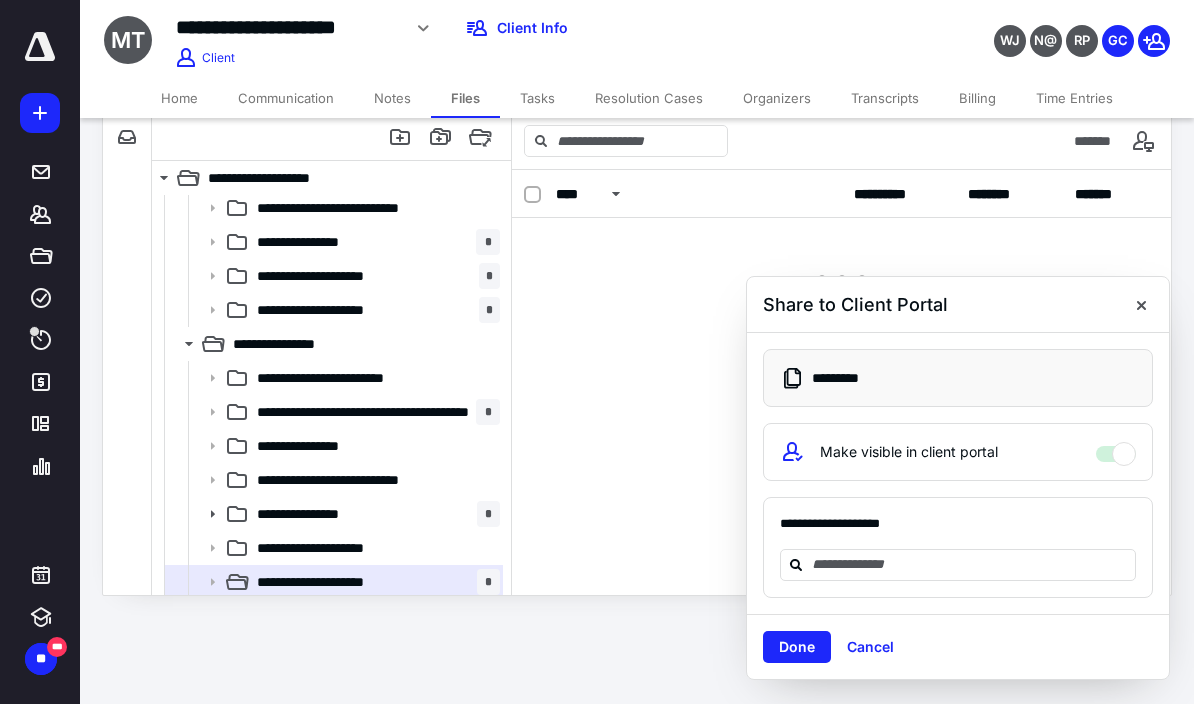 checkbox on "false" 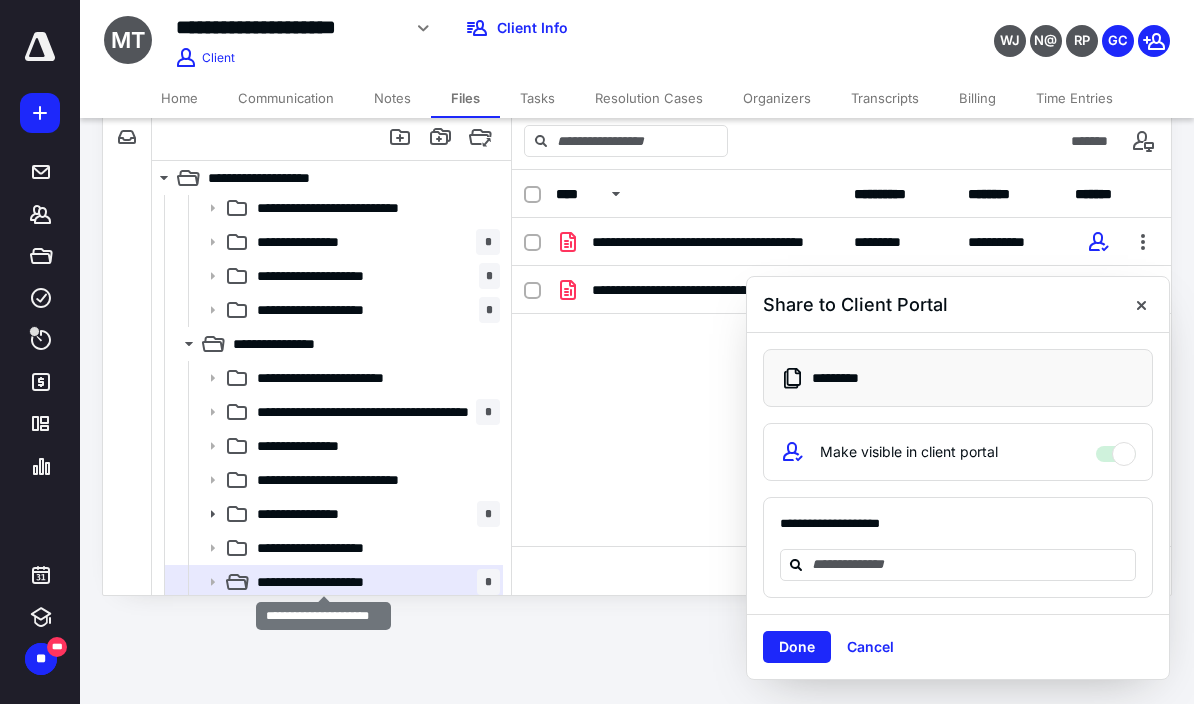click on "Cancel" at bounding box center (870, 647) 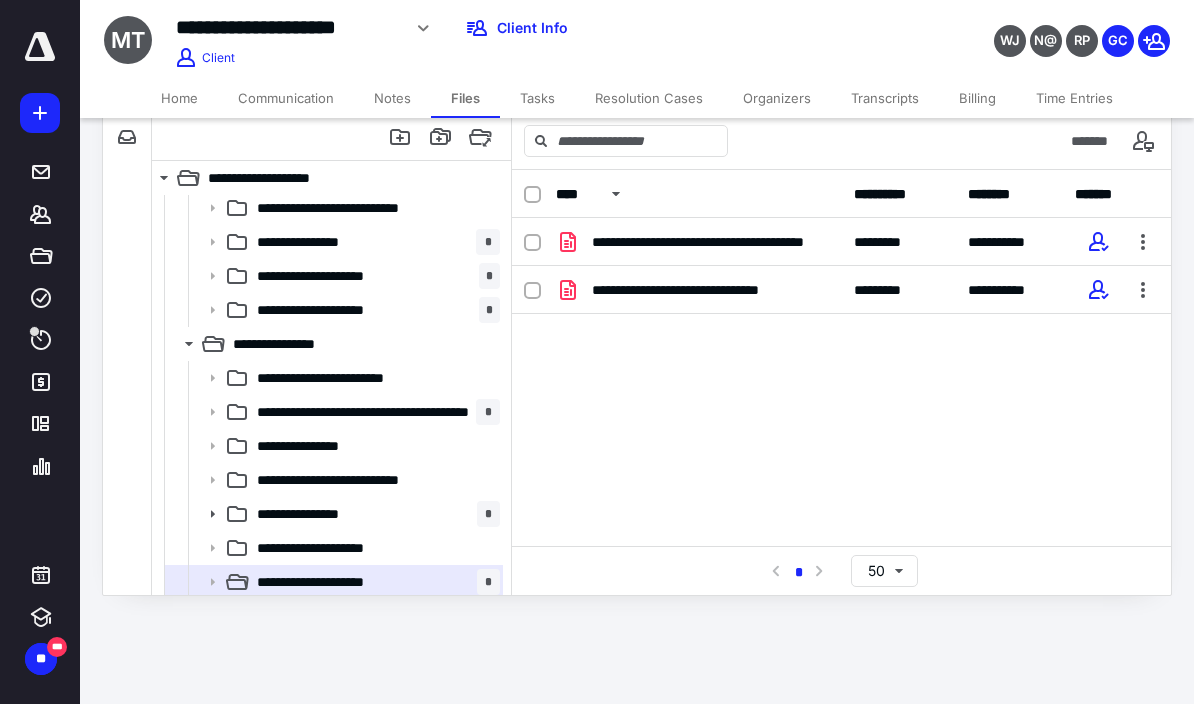 click at bounding box center (1143, 290) 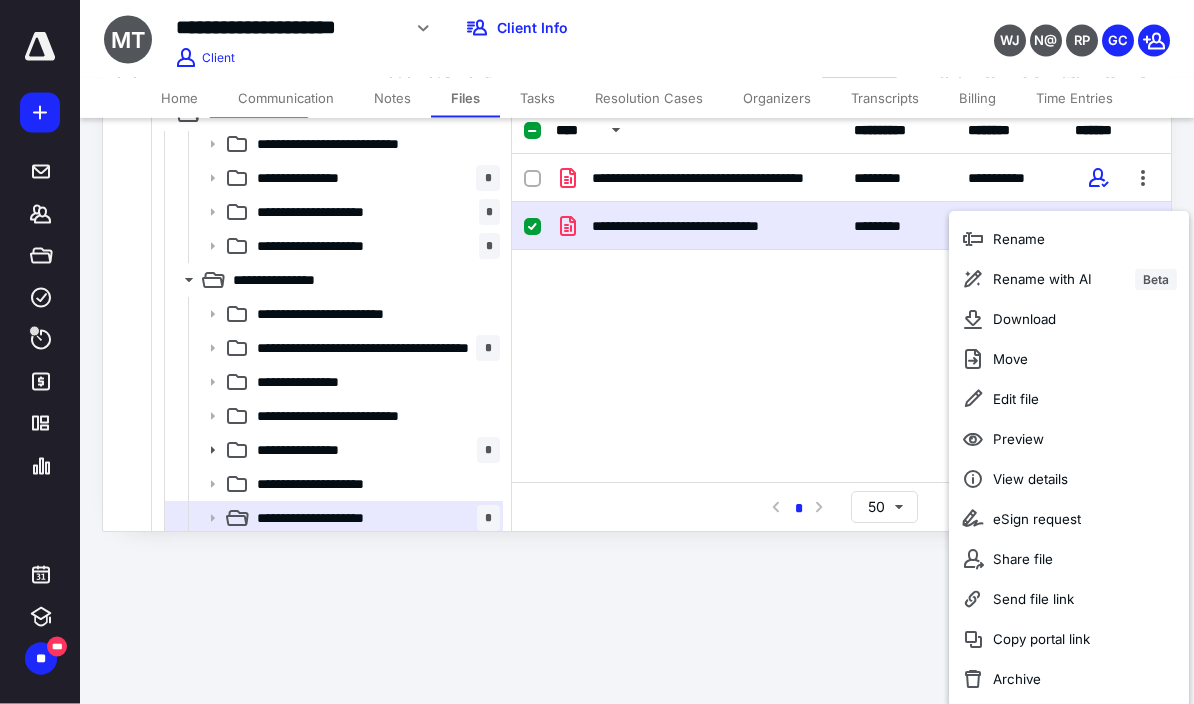 scroll, scrollTop: 153, scrollLeft: 0, axis: vertical 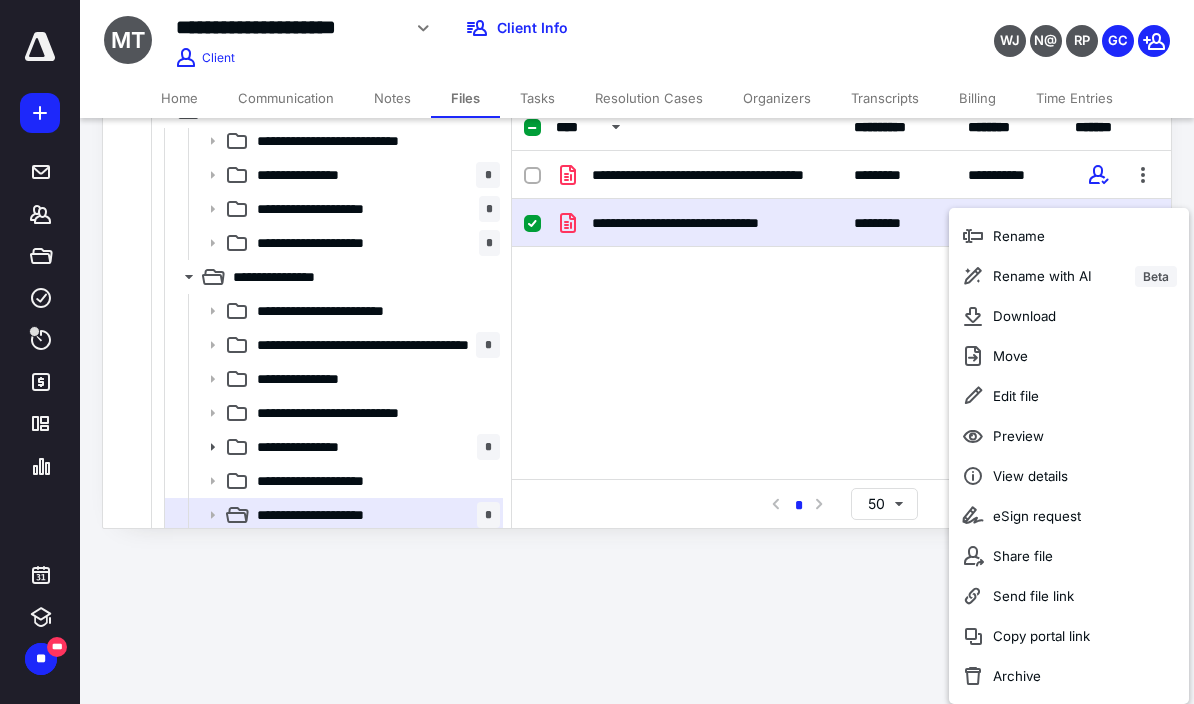 click on "Copy portal link" at bounding box center [1041, 636] 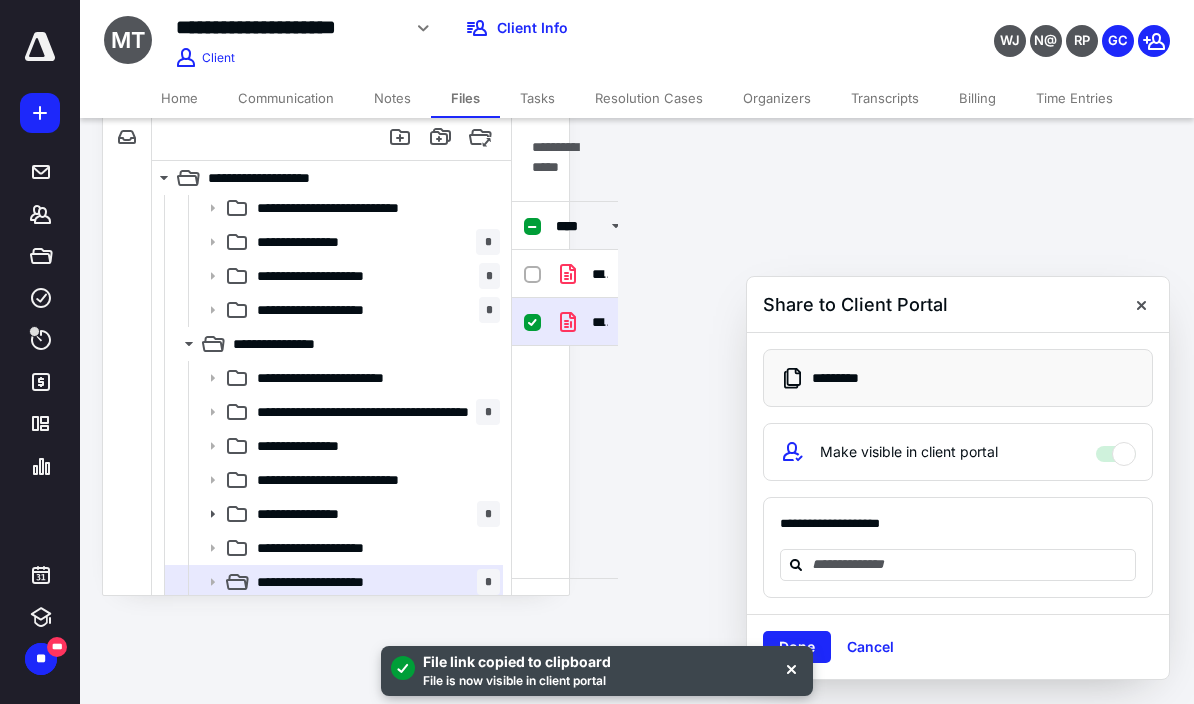 scroll, scrollTop: 0, scrollLeft: 0, axis: both 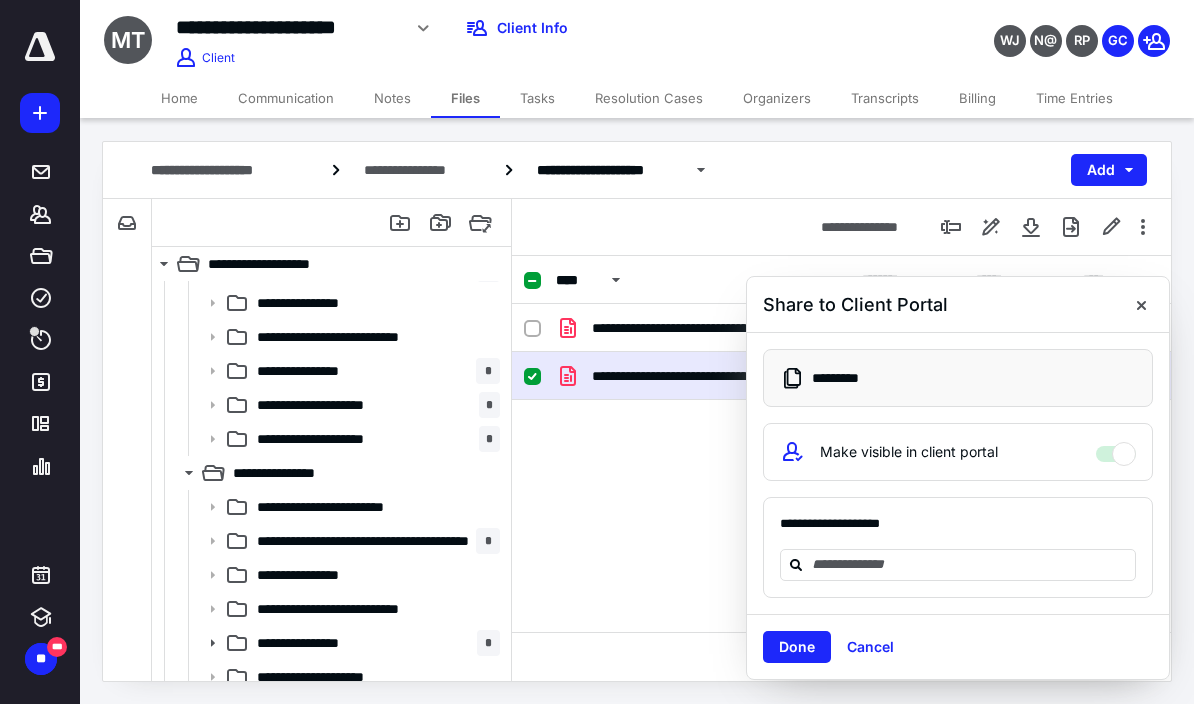 click on "**********" at bounding box center [323, 439] 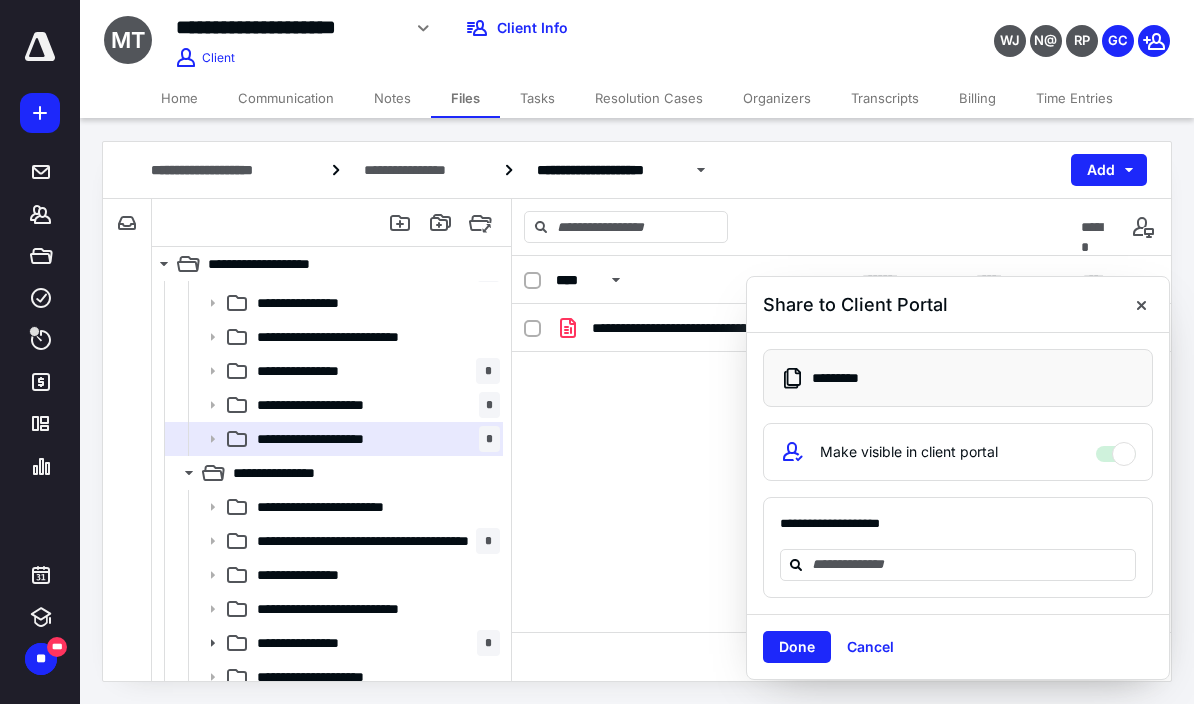 click at bounding box center [1141, 305] 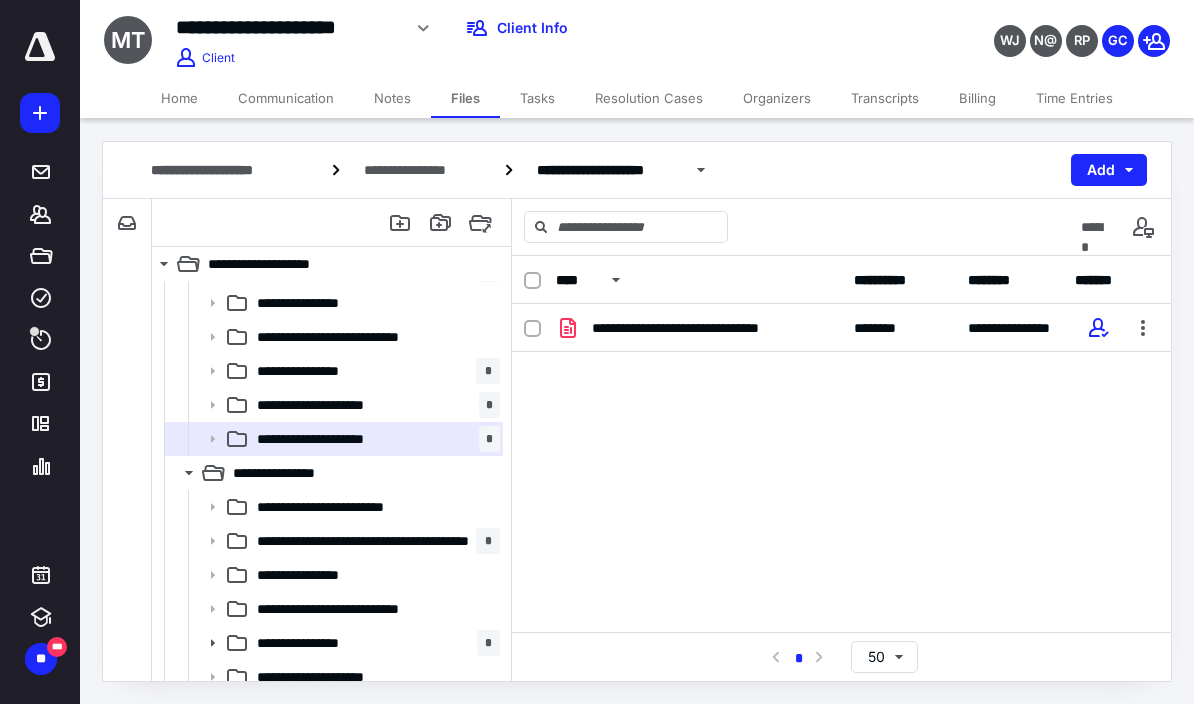 click at bounding box center (1143, 328) 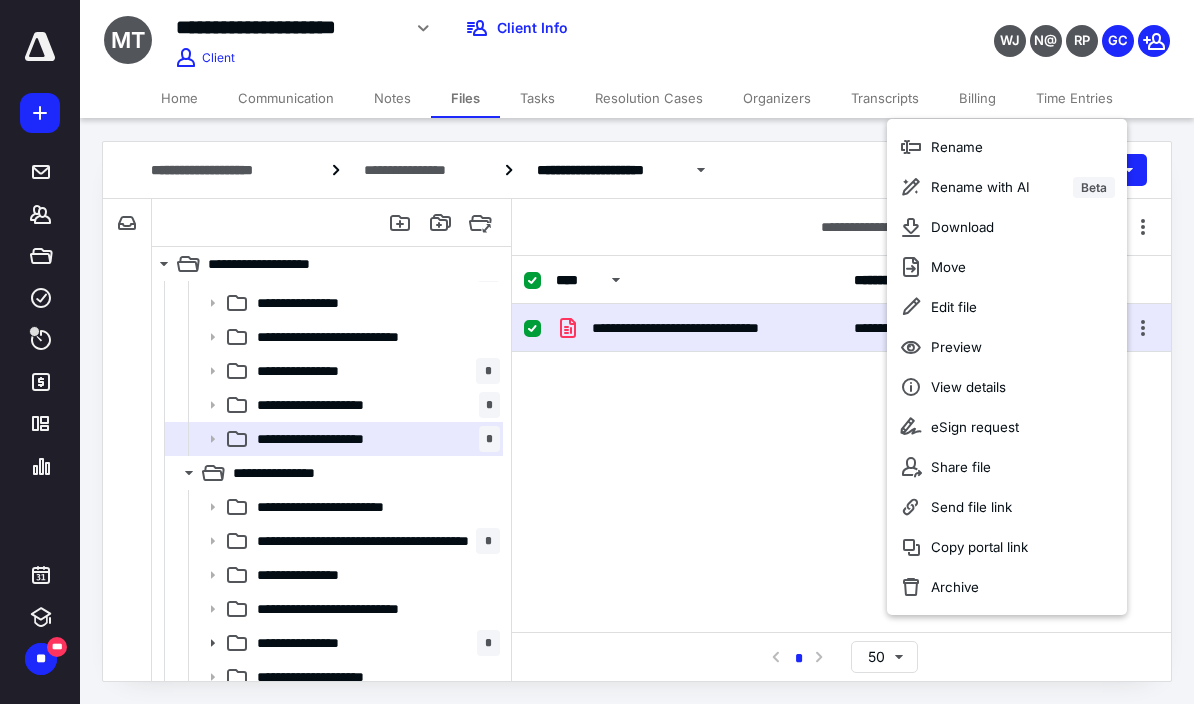 click on "Copy portal link" at bounding box center [979, 547] 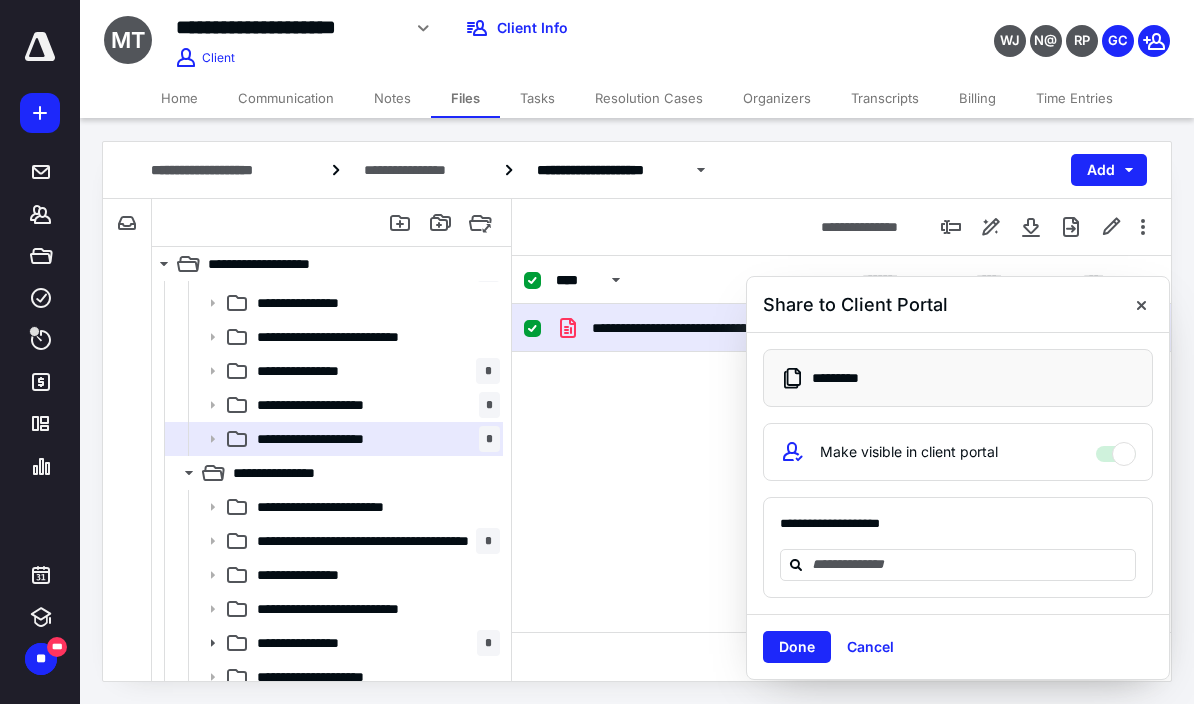 click on "**********" at bounding box center [320, 371] 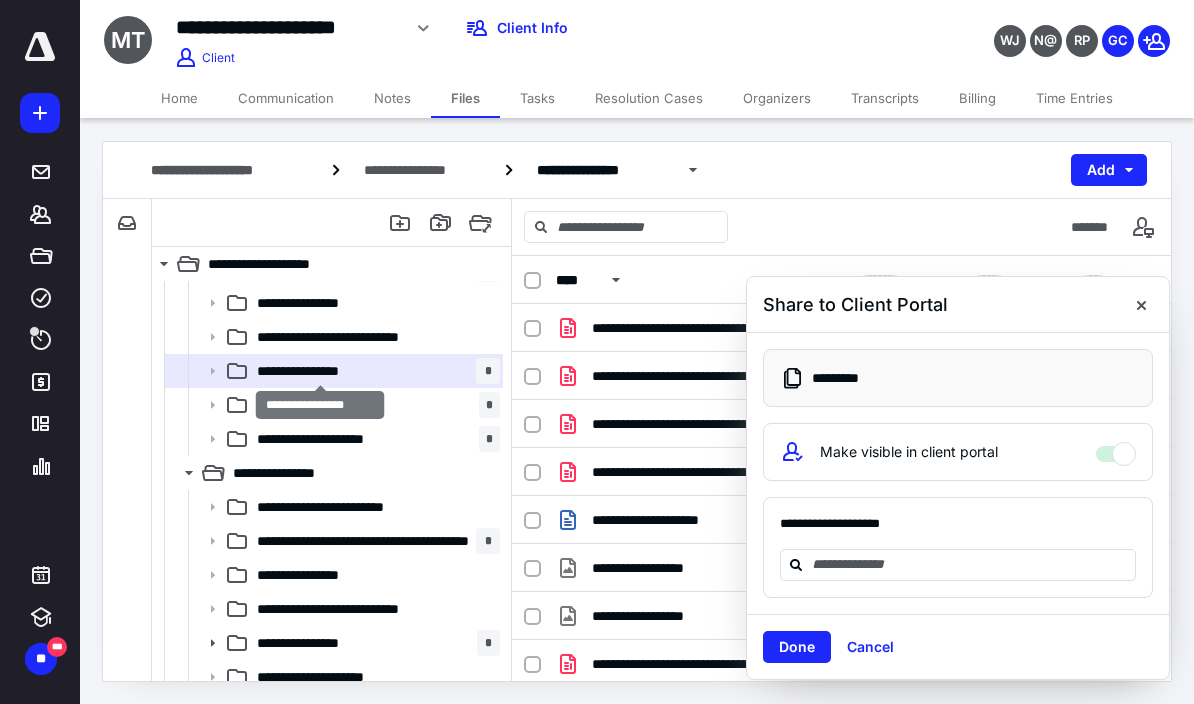 click at bounding box center (1141, 305) 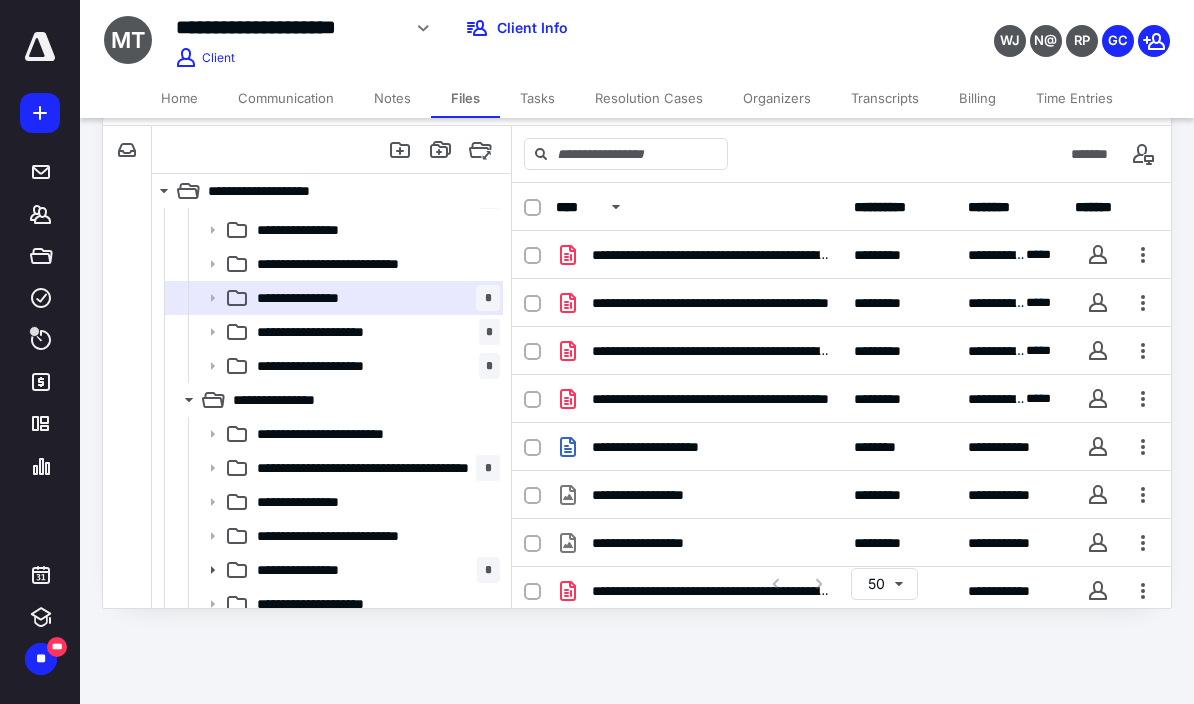 scroll, scrollTop: 87, scrollLeft: 0, axis: vertical 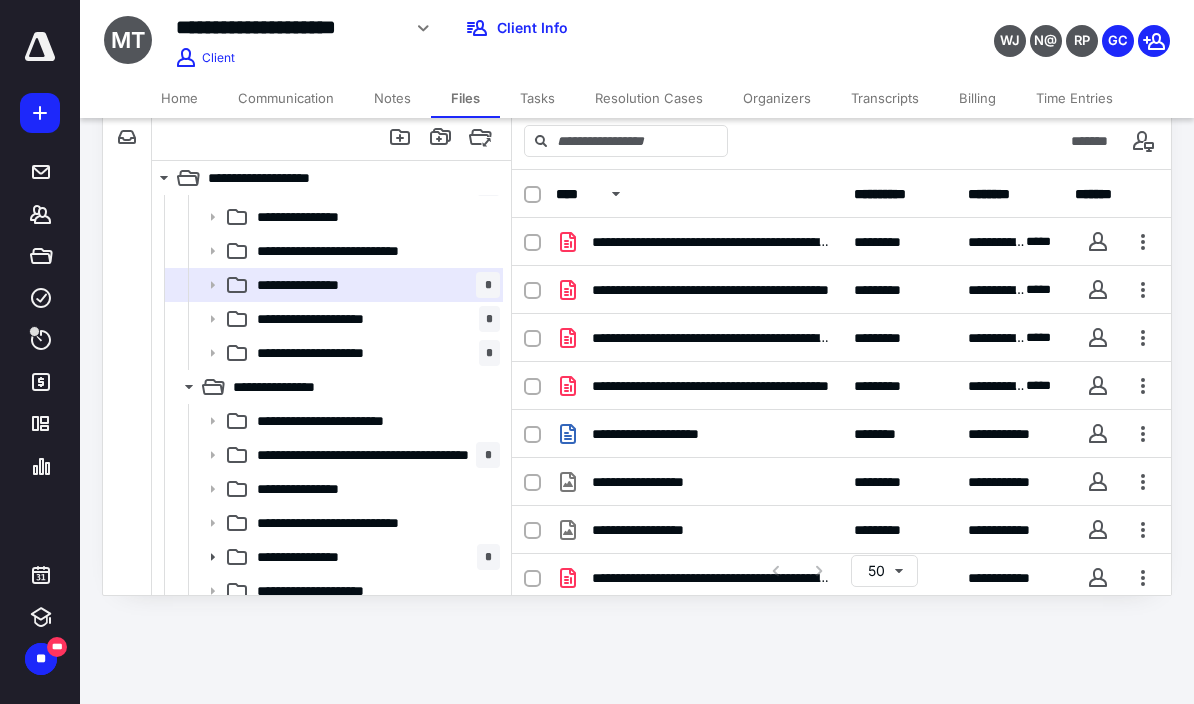 click 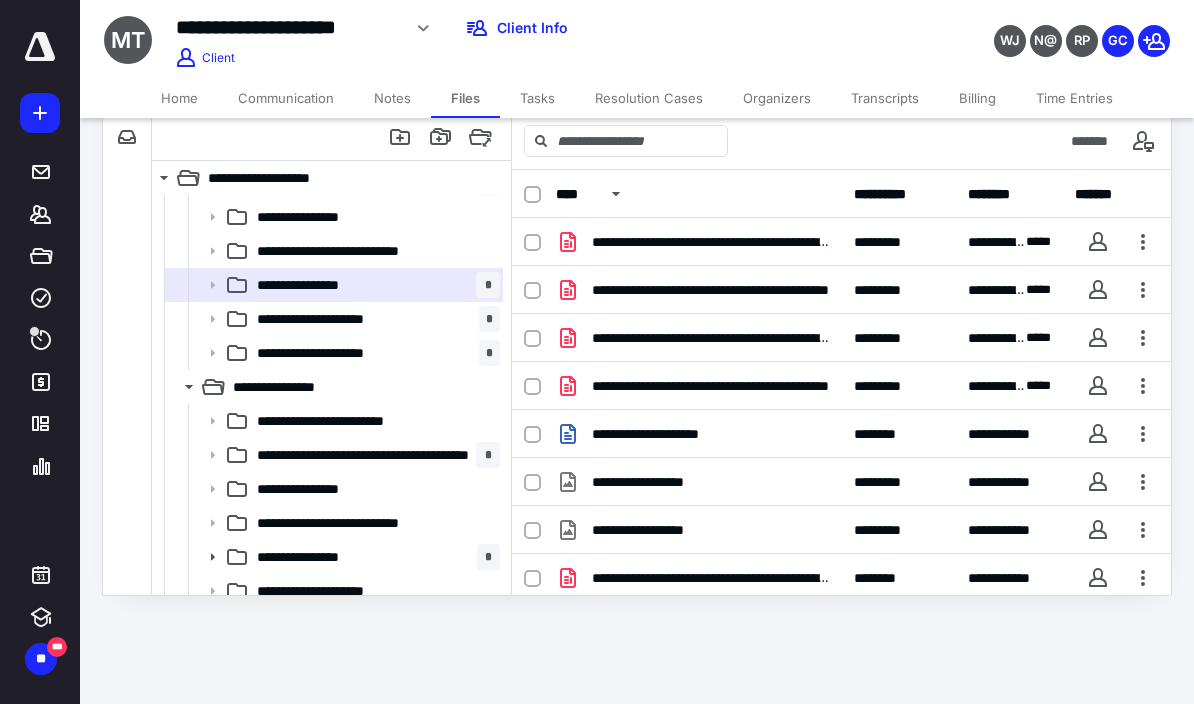 click on "**********" at bounding box center [711, 578] 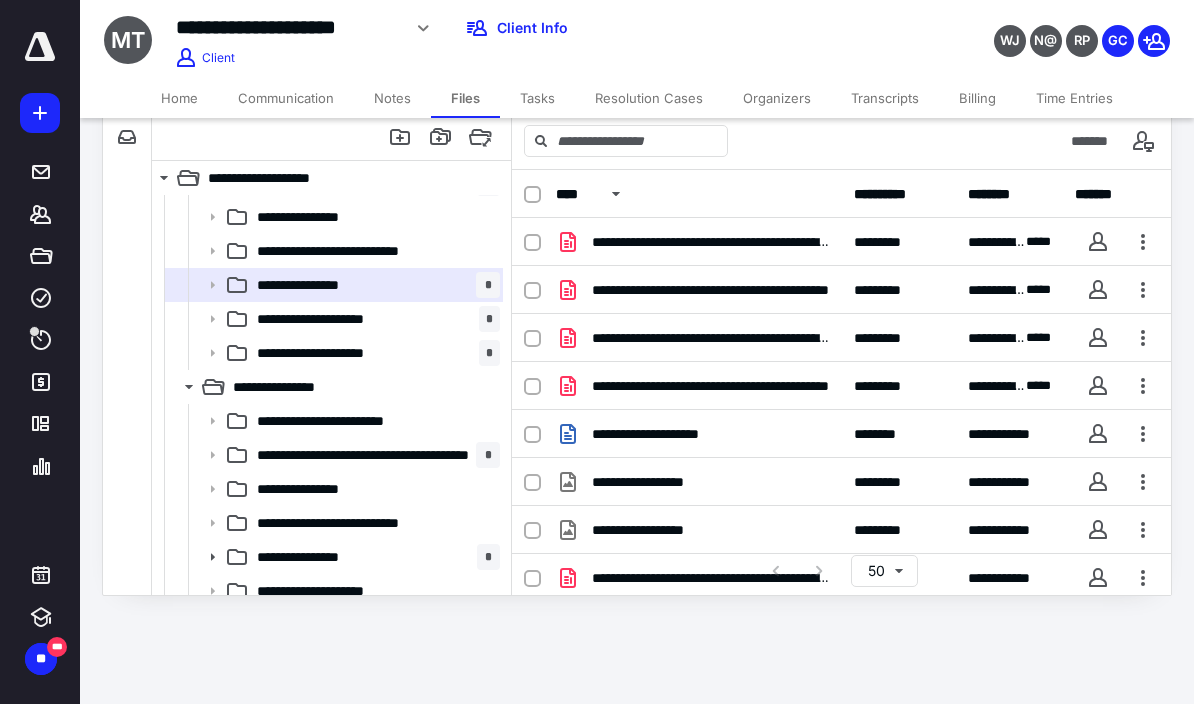 checkbox on "true" 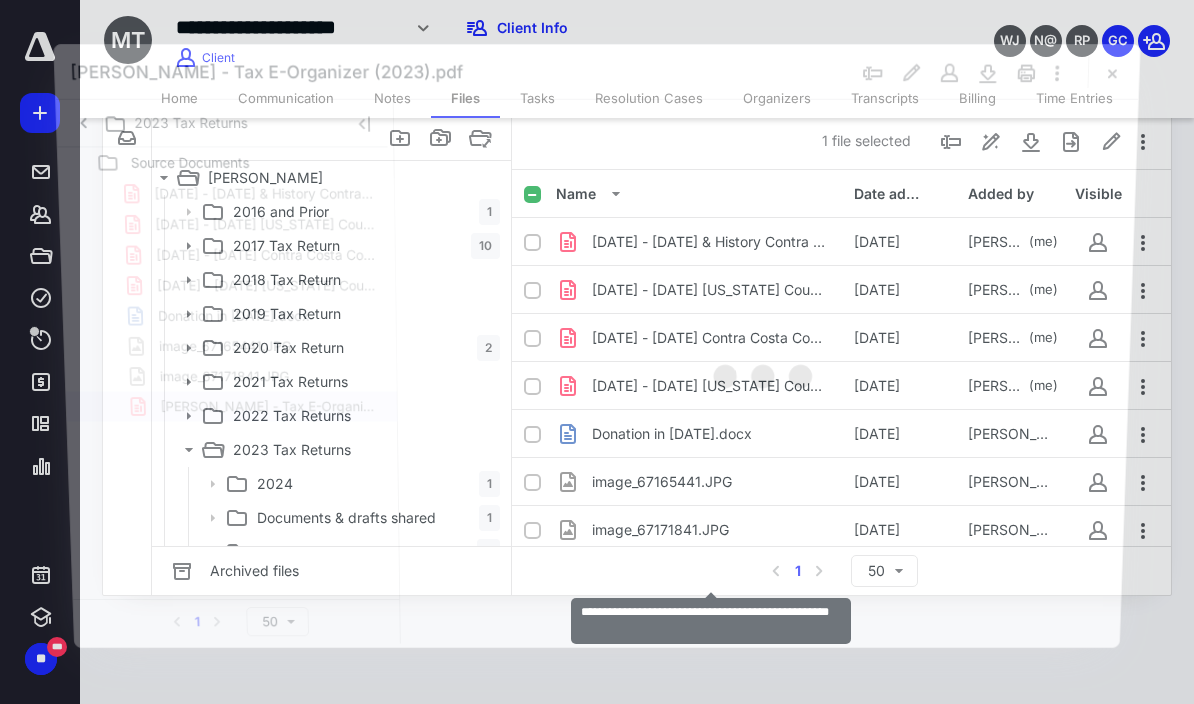 scroll, scrollTop: 369, scrollLeft: 0, axis: vertical 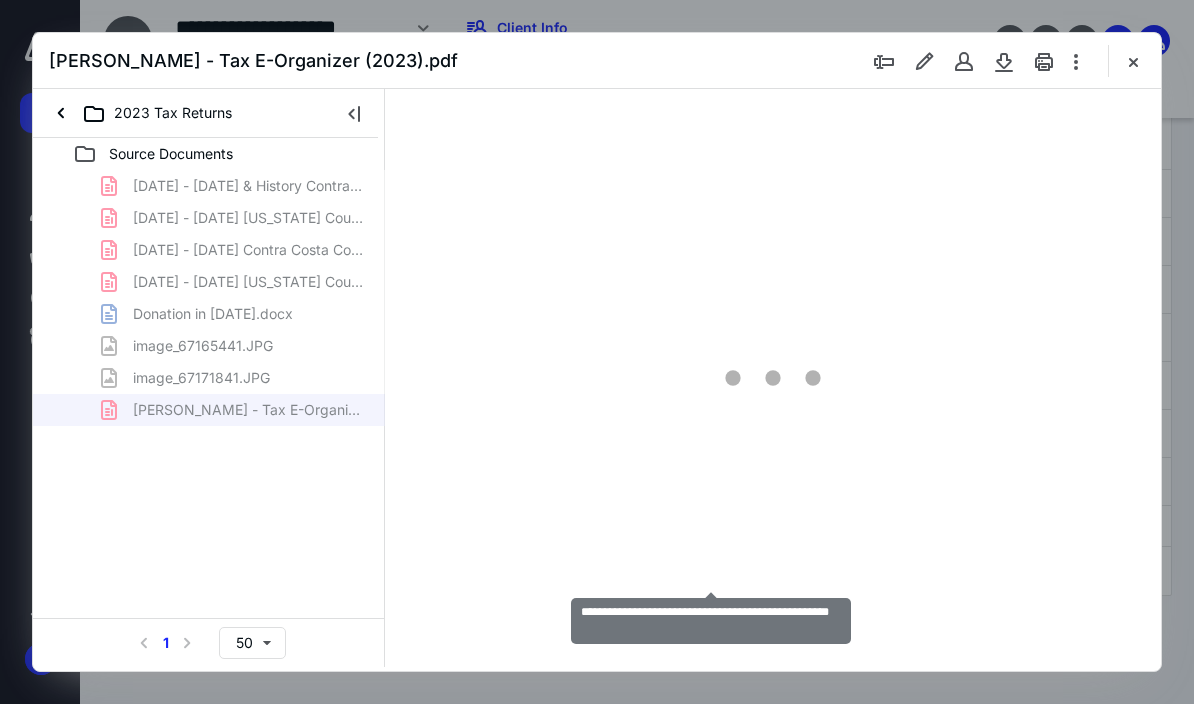 type on "56" 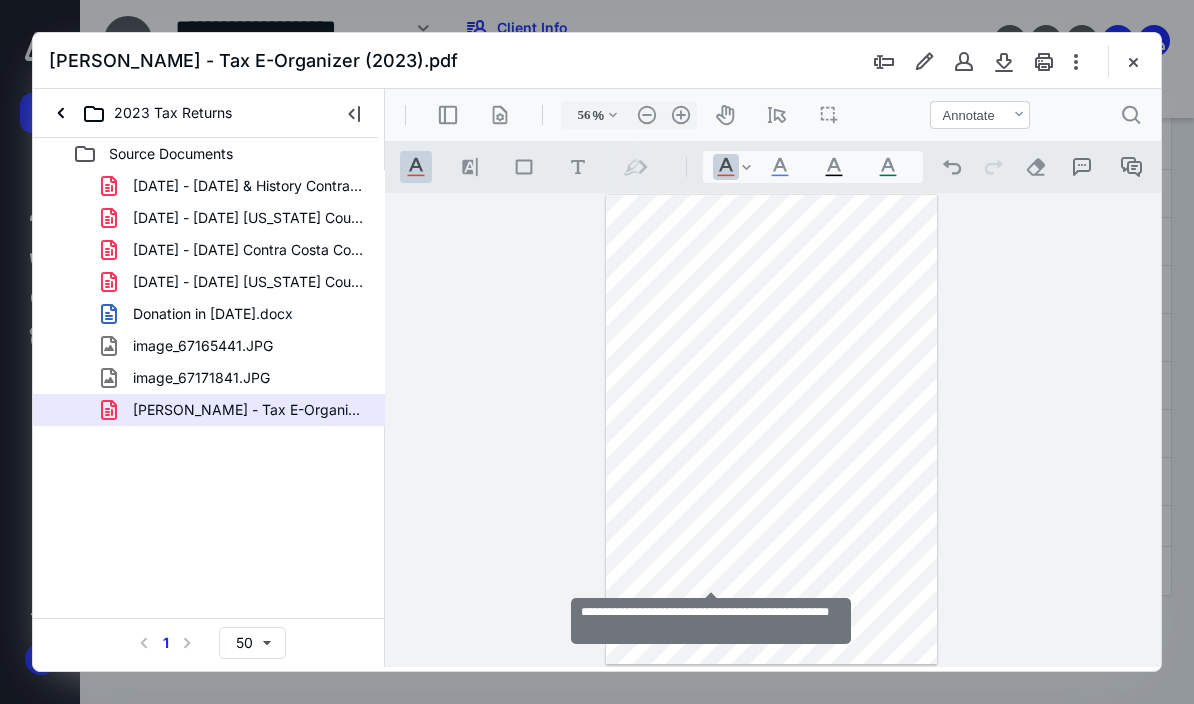 click on "icon-header-pan20" at bounding box center [725, 115] 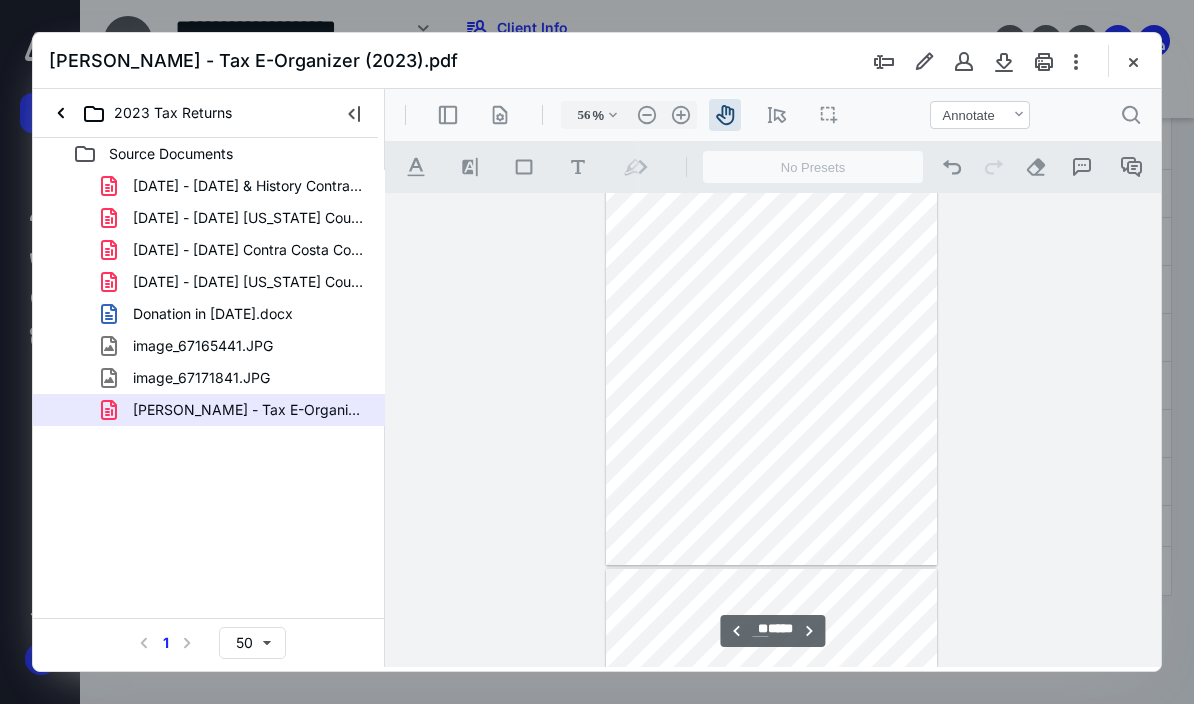 scroll, scrollTop: 6169, scrollLeft: 0, axis: vertical 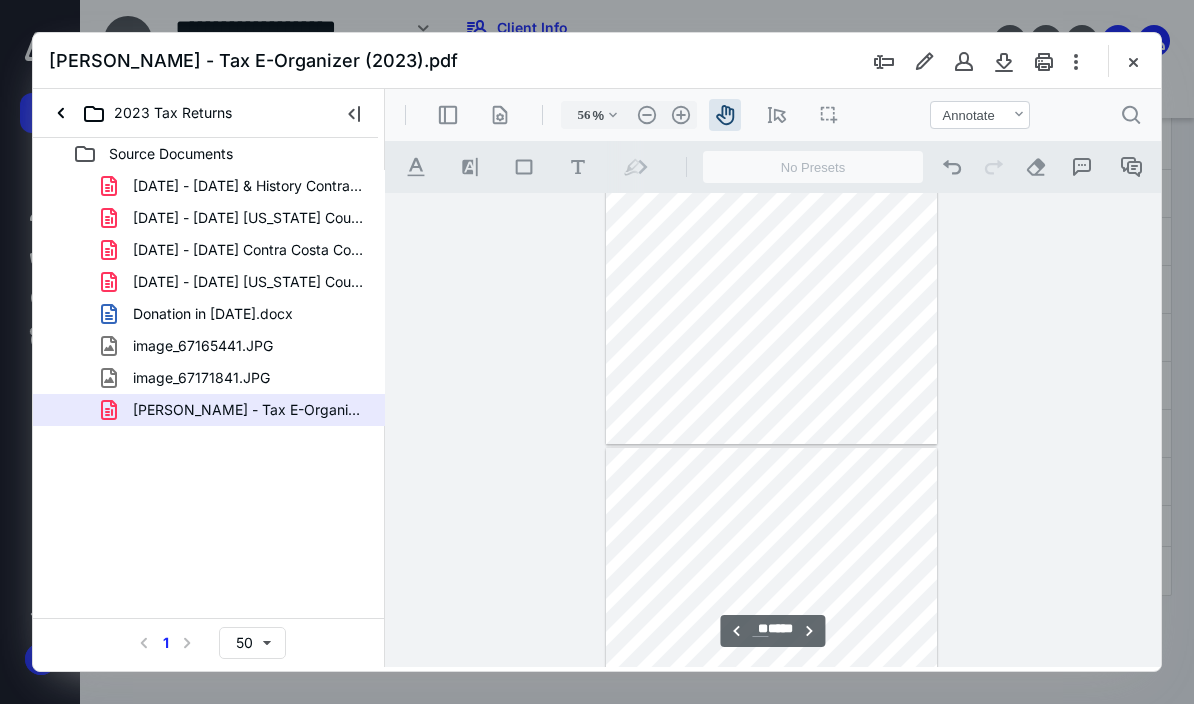 type on "**" 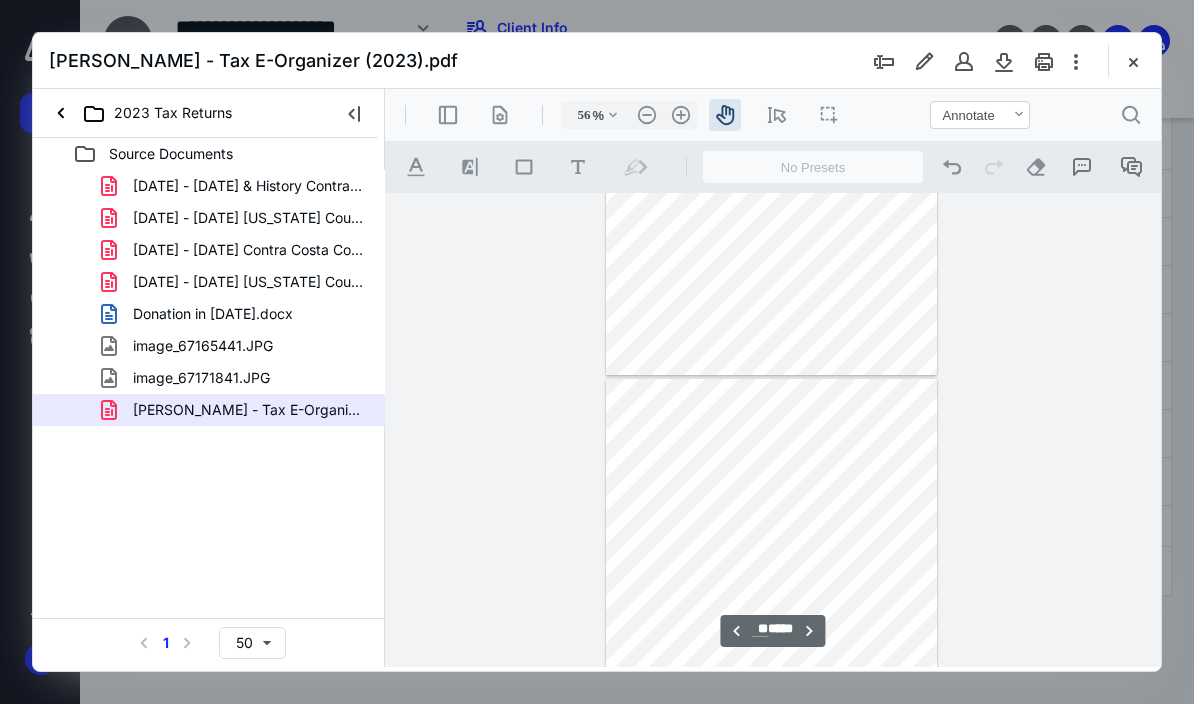 scroll, scrollTop: 5507, scrollLeft: 0, axis: vertical 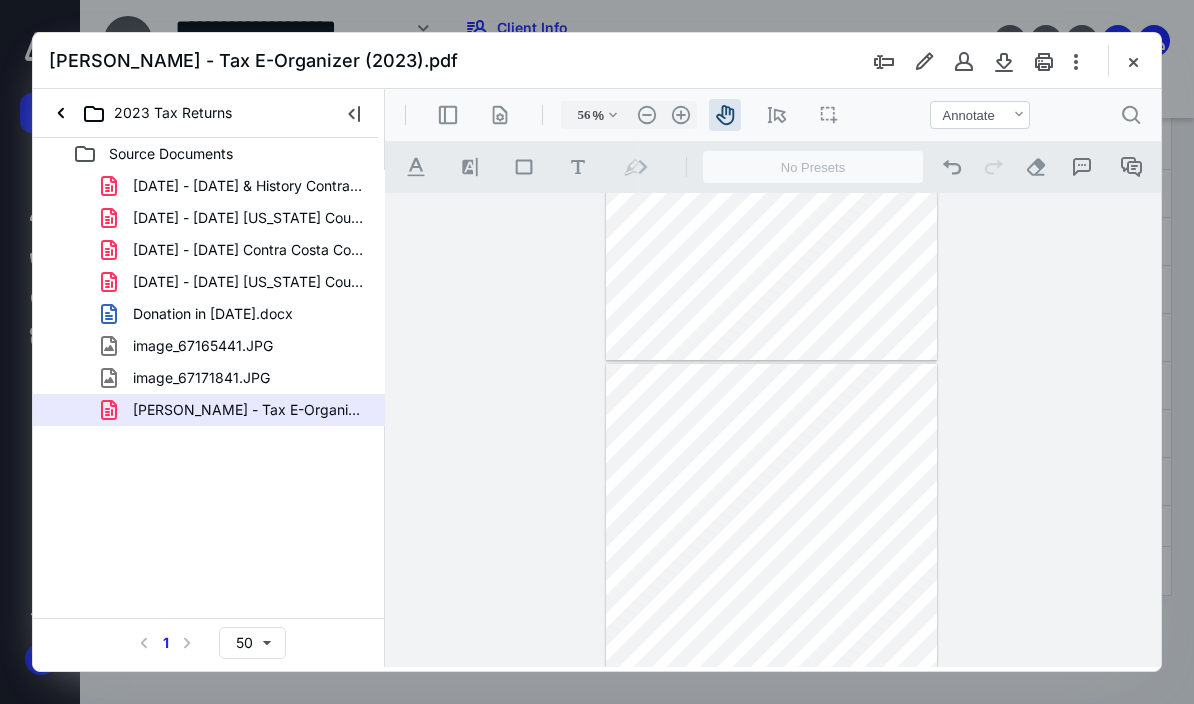 click on ".cls-1{fill:#abb0c4;} icon - header - sidebar - line" at bounding box center [448, 115] 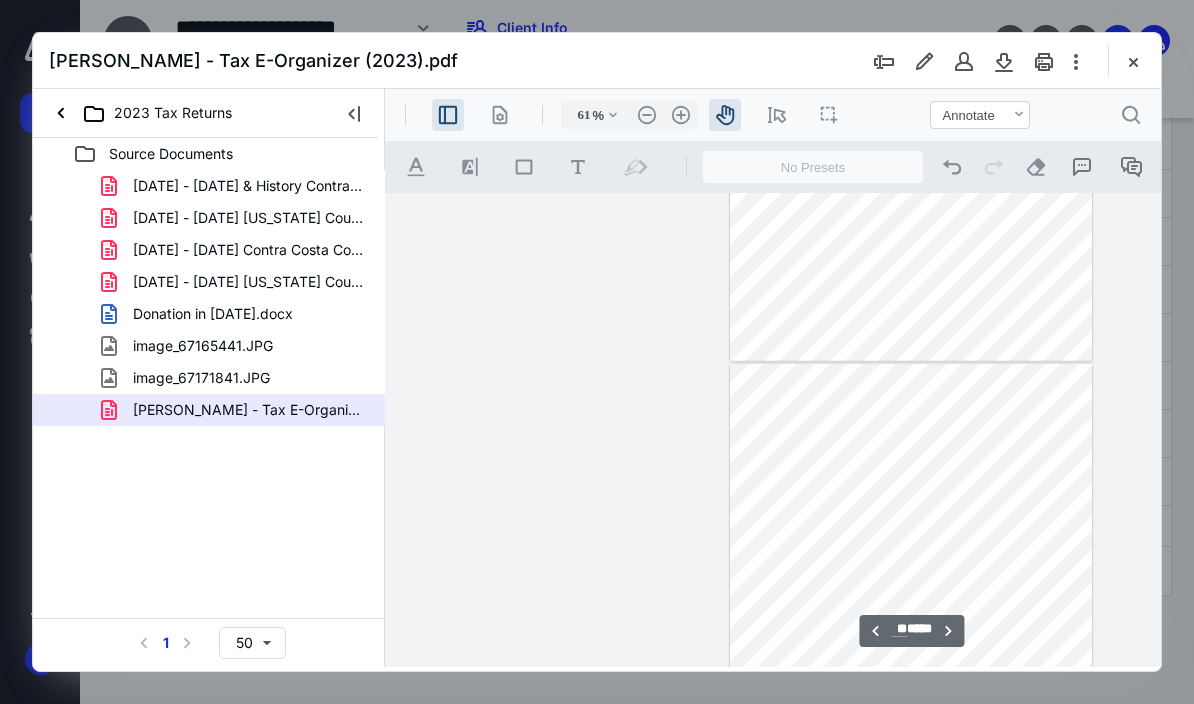 scroll, scrollTop: 6023, scrollLeft: 0, axis: vertical 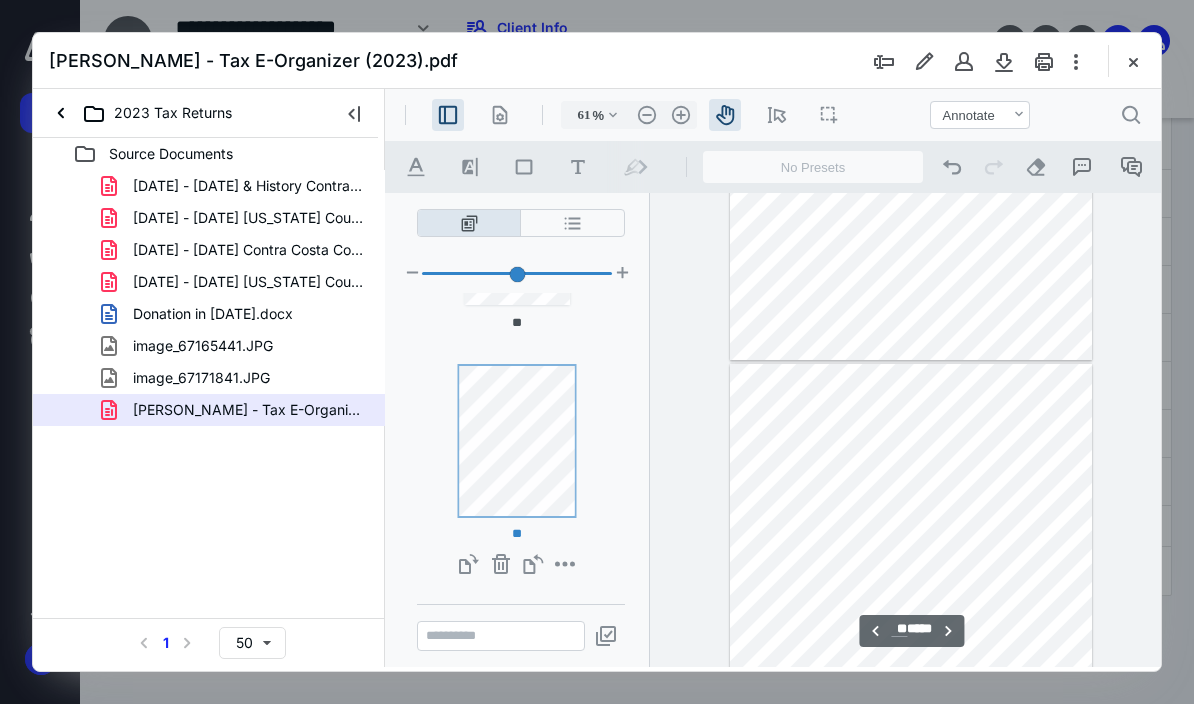 click on "**********" at bounding box center (565, 564) 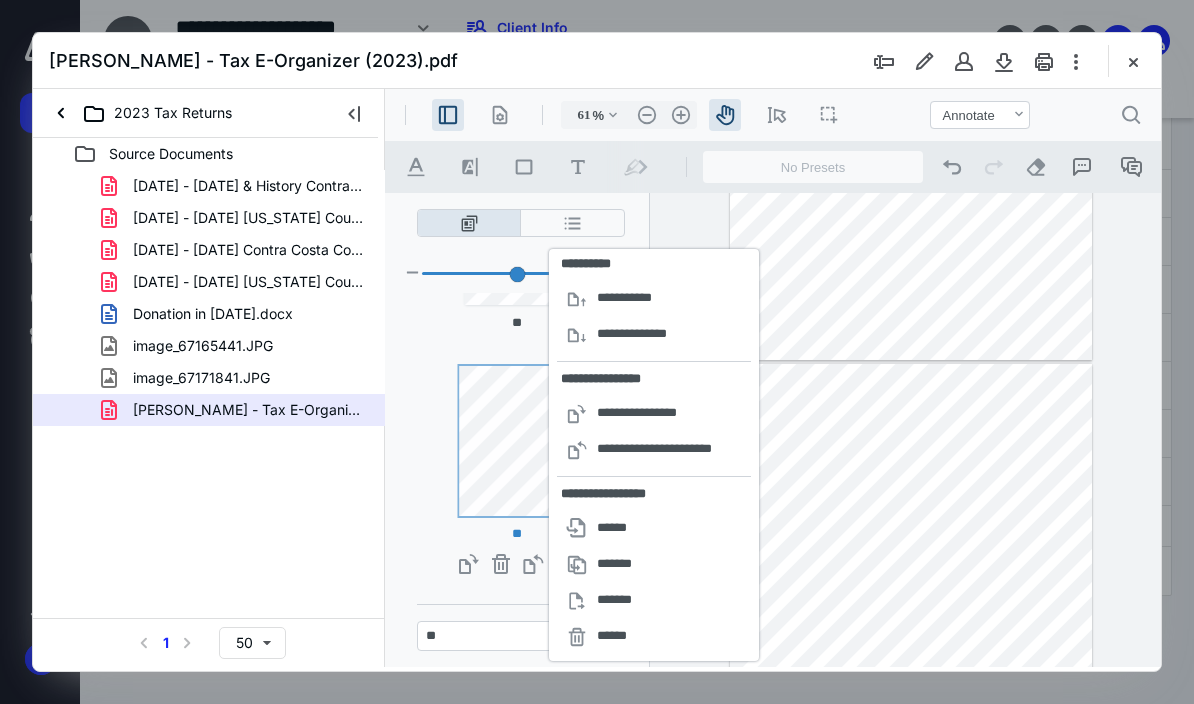 click on "*******" at bounding box center [617, 601] 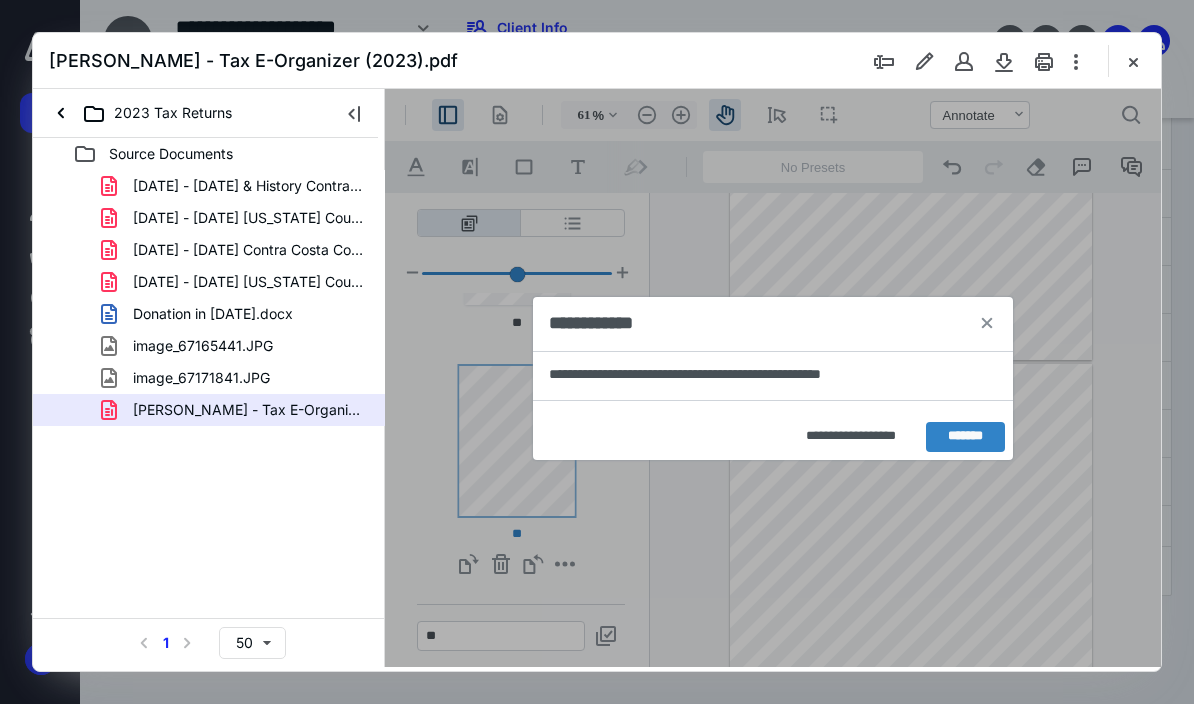click on "*******" at bounding box center [965, 437] 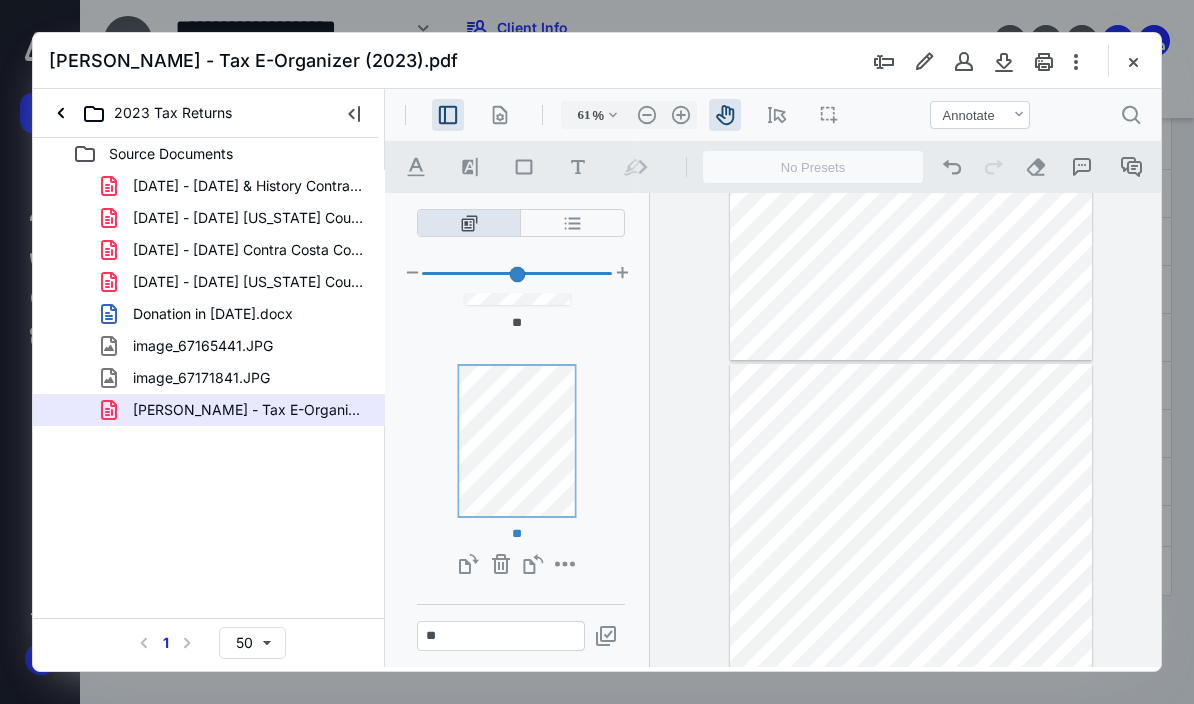 click at bounding box center [1133, 61] 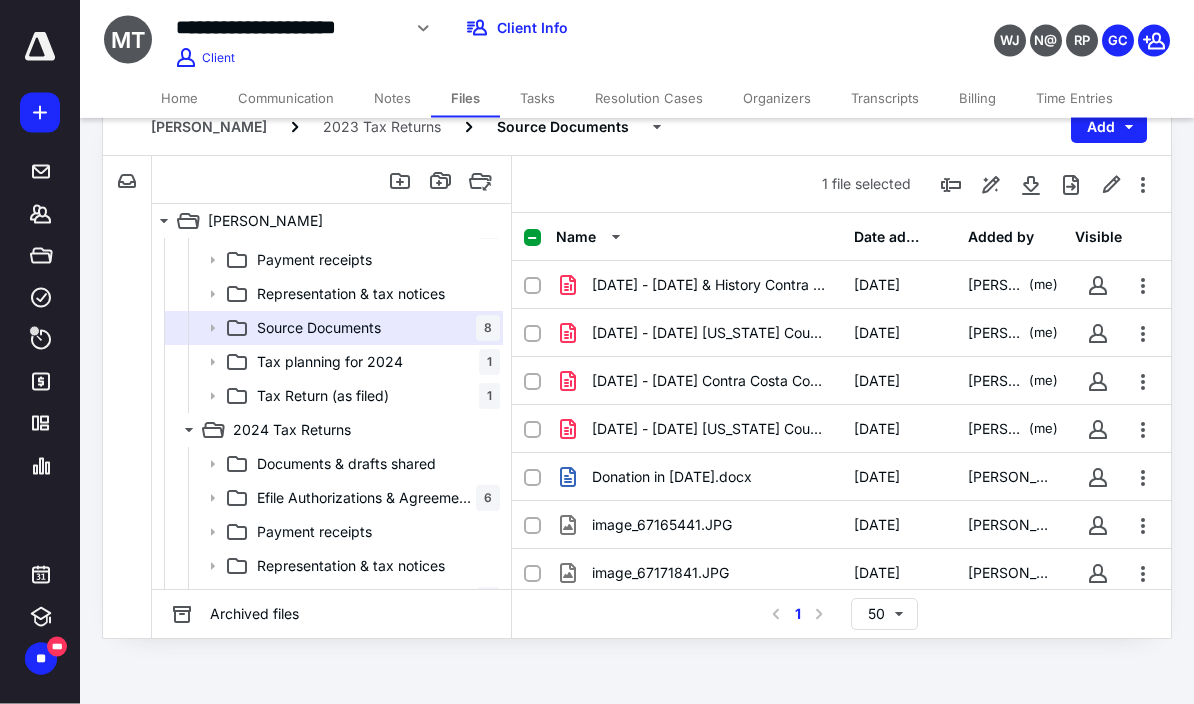 scroll, scrollTop: 87, scrollLeft: 0, axis: vertical 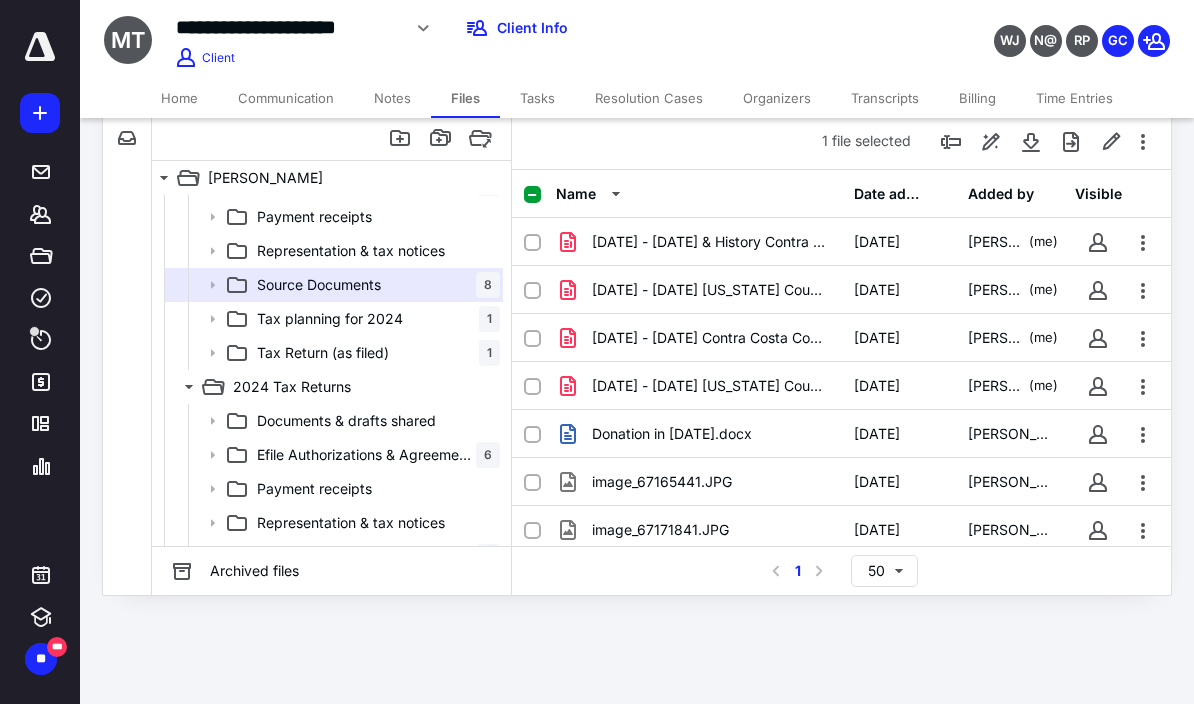 click 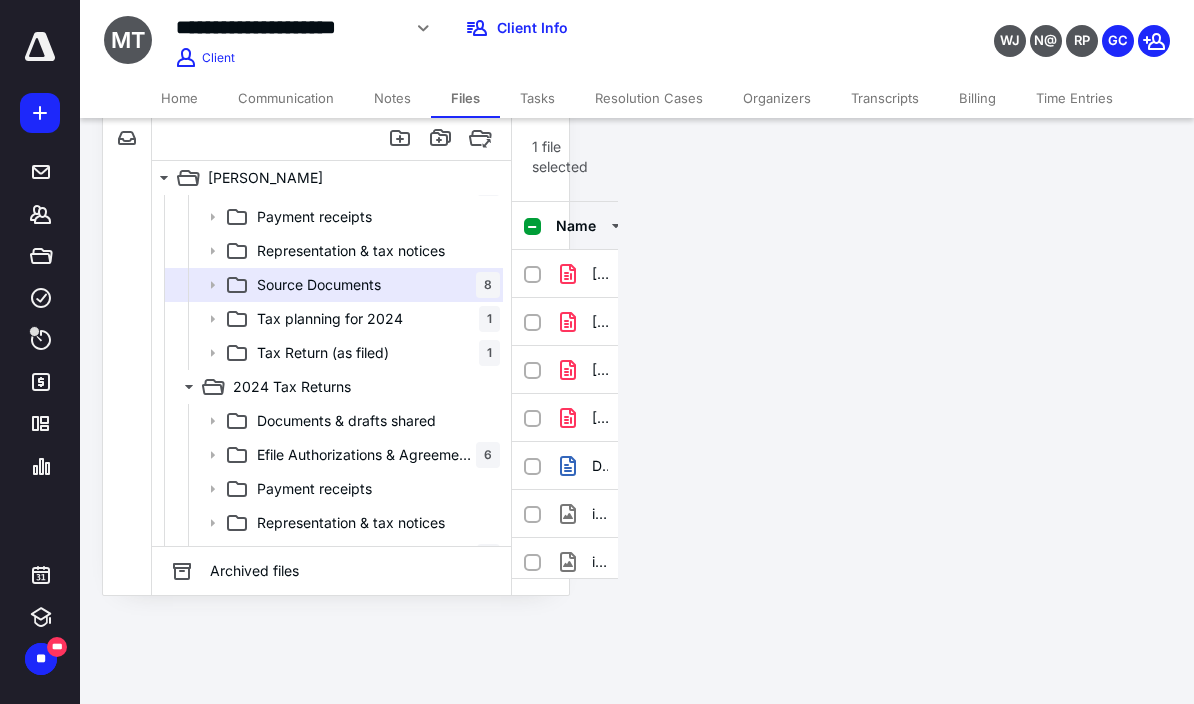 scroll, scrollTop: 0, scrollLeft: 0, axis: both 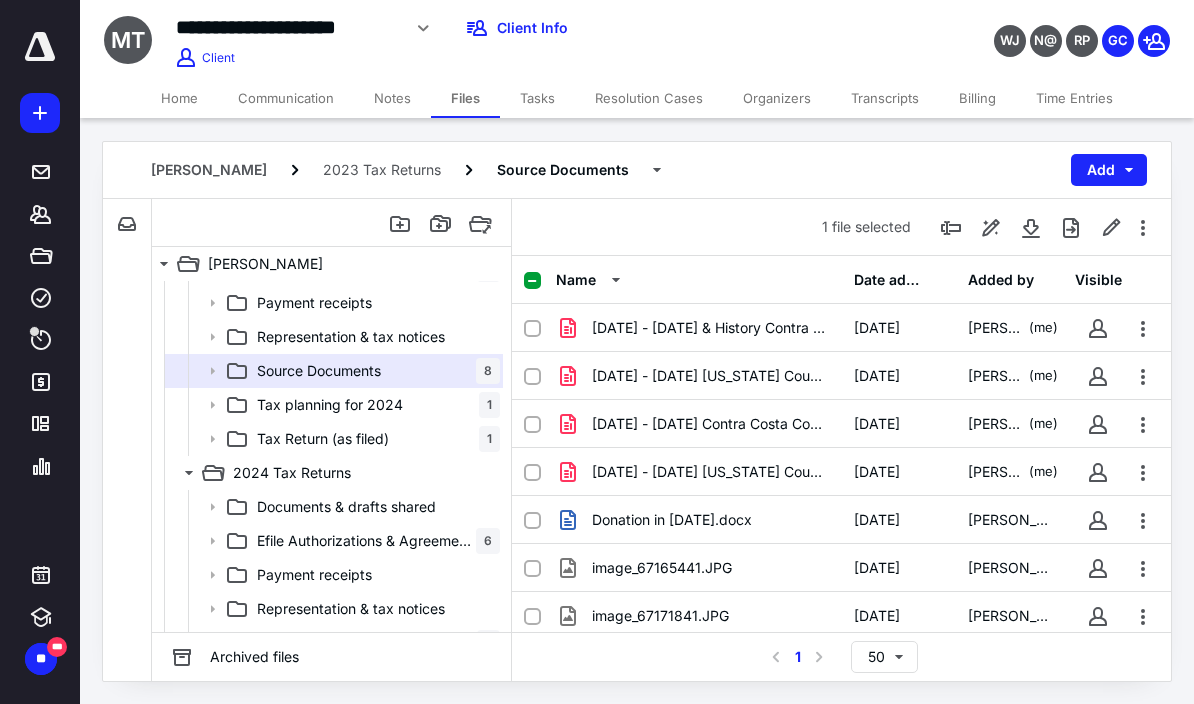 click 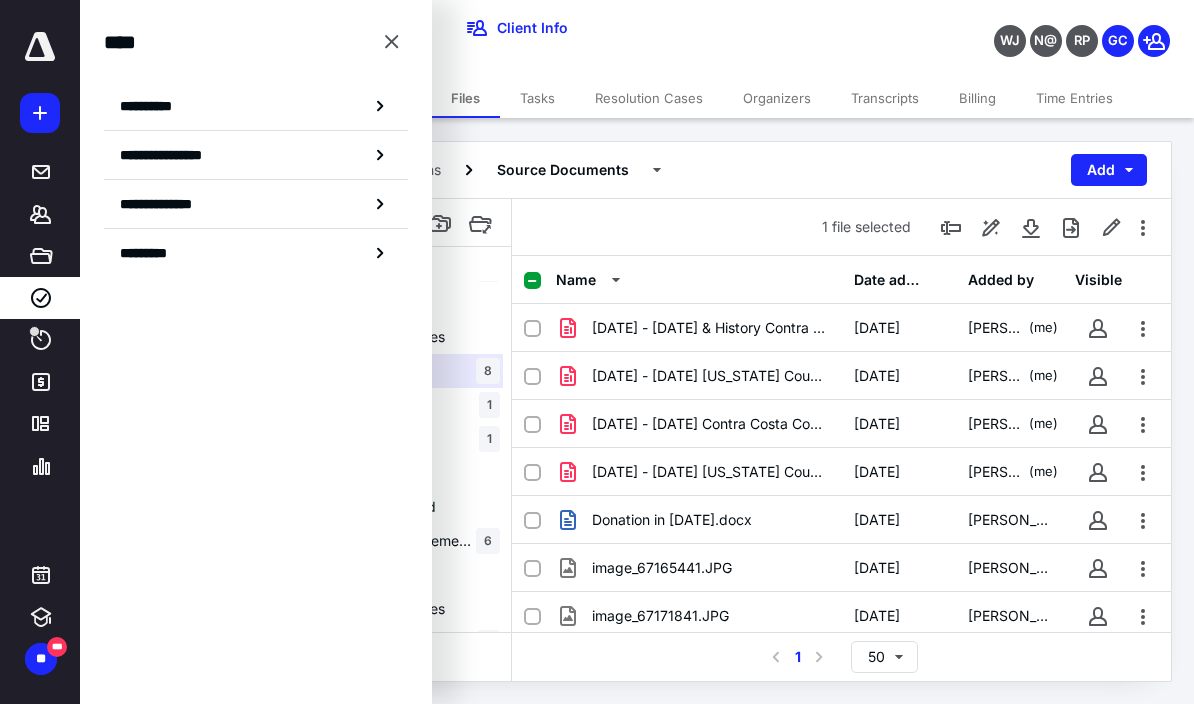 click on "**********" at bounding box center [153, 106] 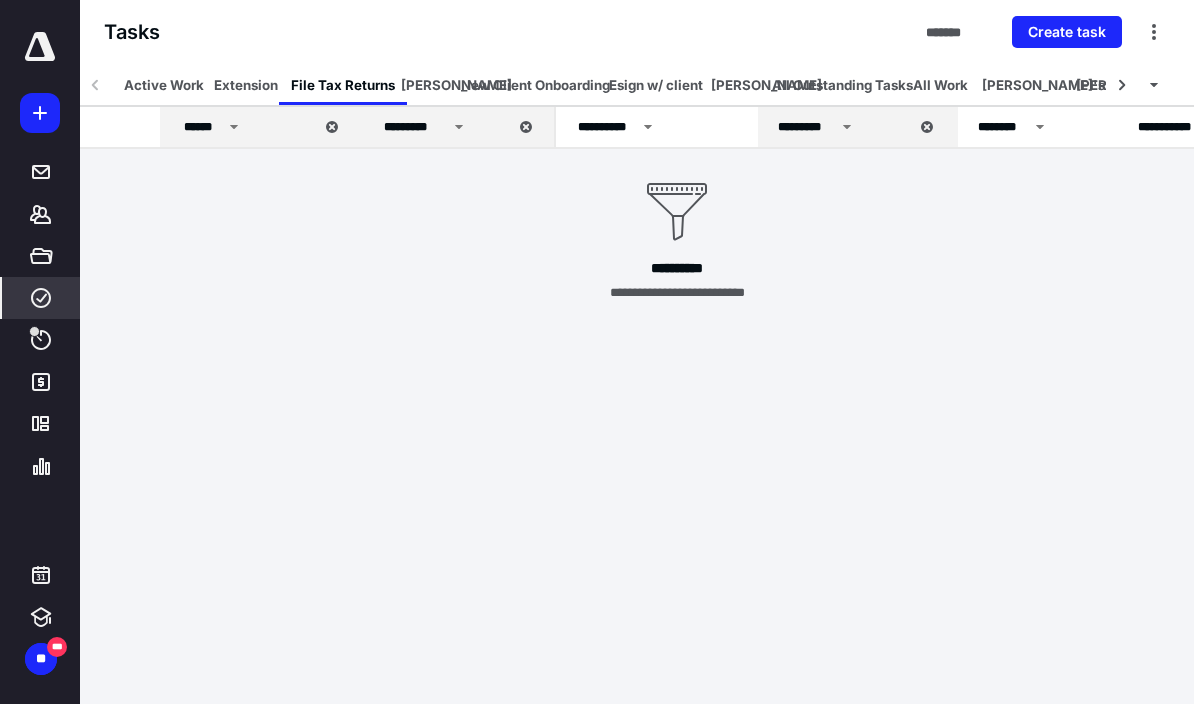click on "[PERSON_NAME]'s Tasks" at bounding box center [1158, 85] 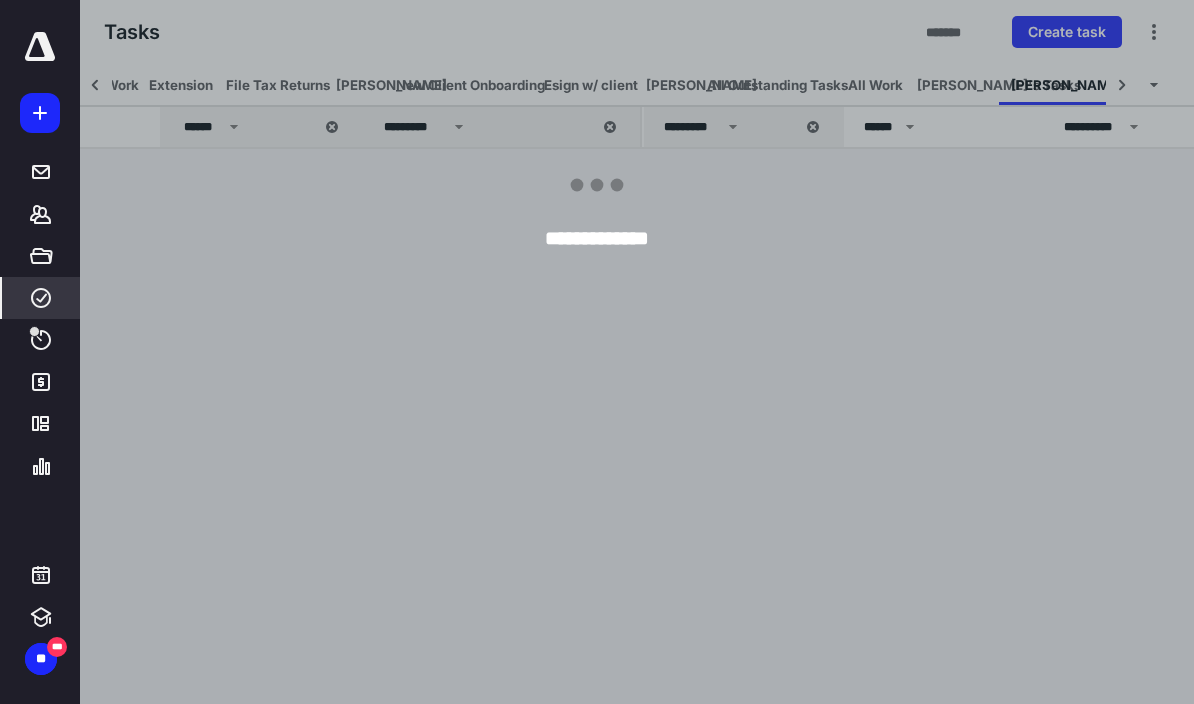 scroll, scrollTop: 0, scrollLeft: 66, axis: horizontal 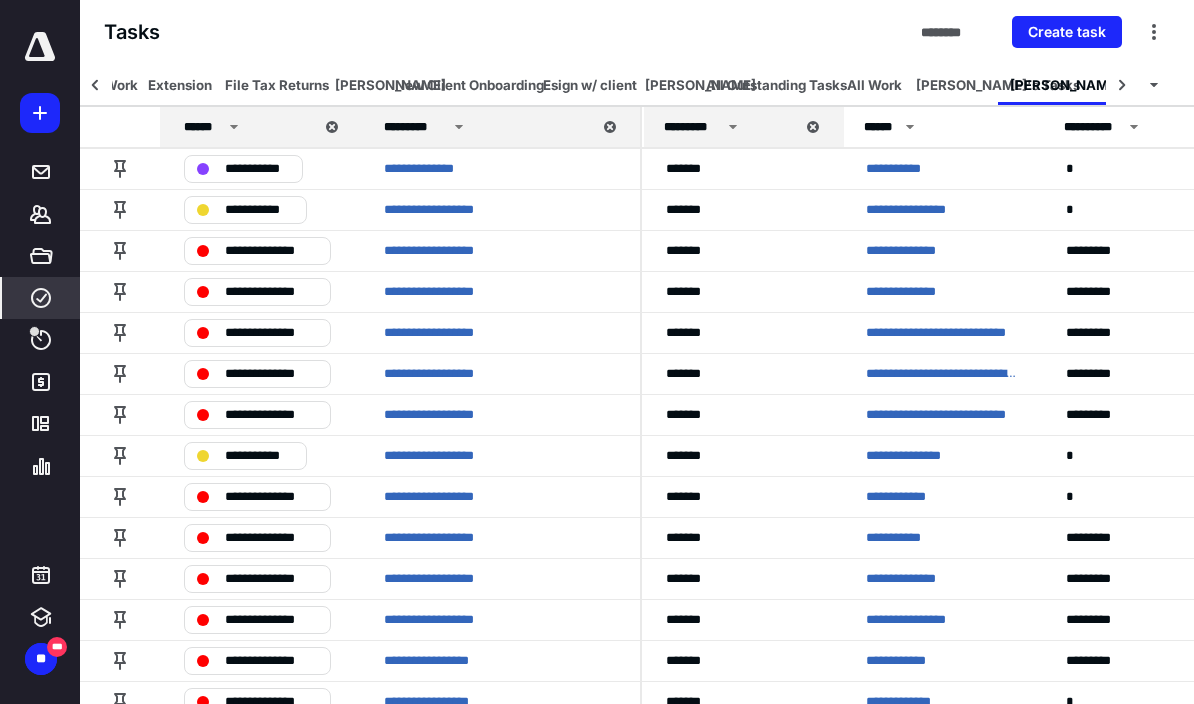 click on "**********" at bounding box center (914, 291) 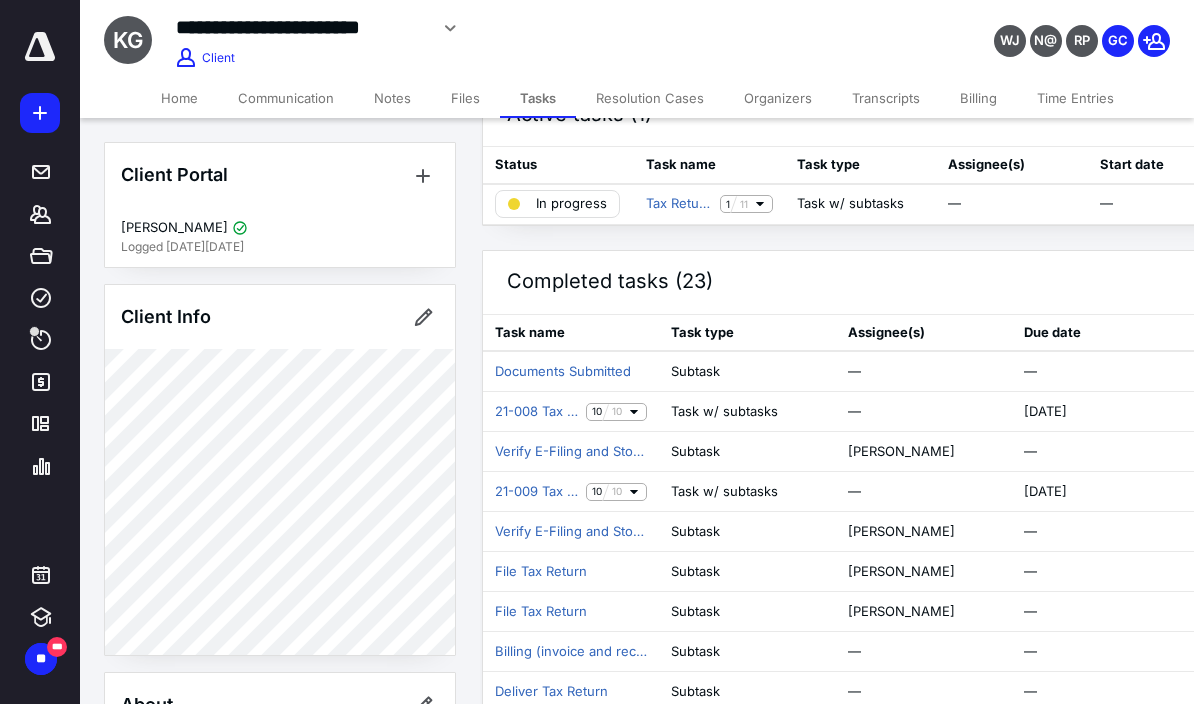 scroll, scrollTop: 61, scrollLeft: 0, axis: vertical 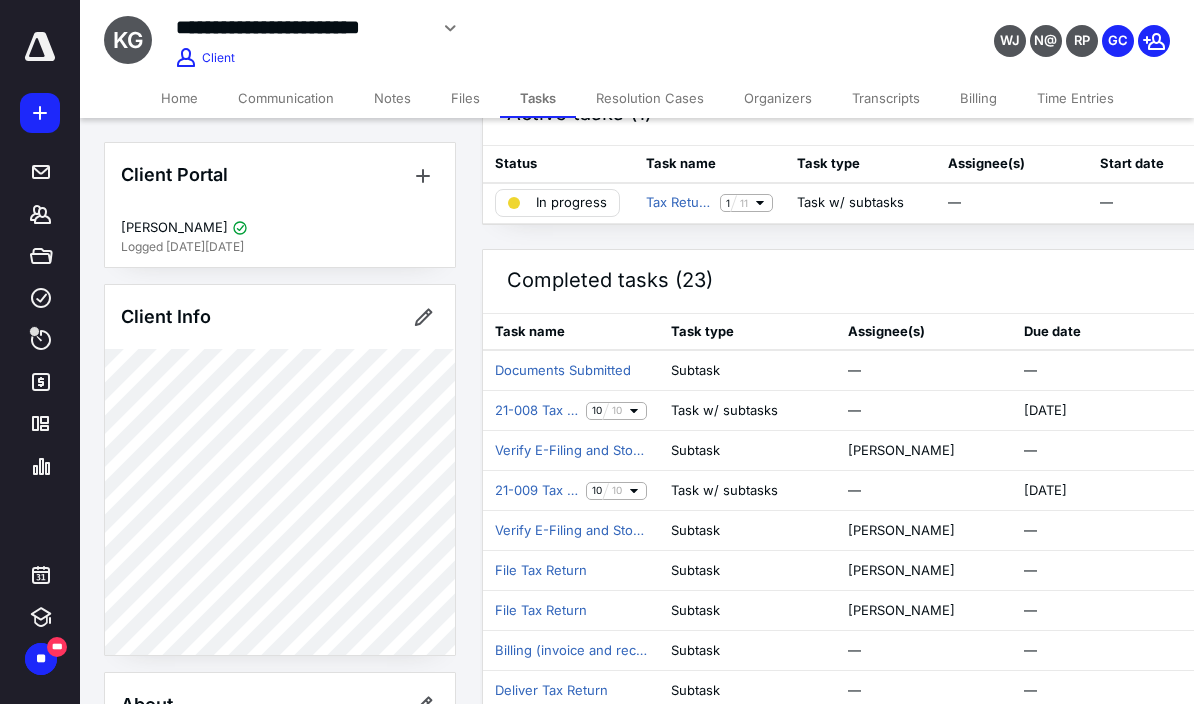 click on "Tax Return Preparation (21-541)" at bounding box center (679, 203) 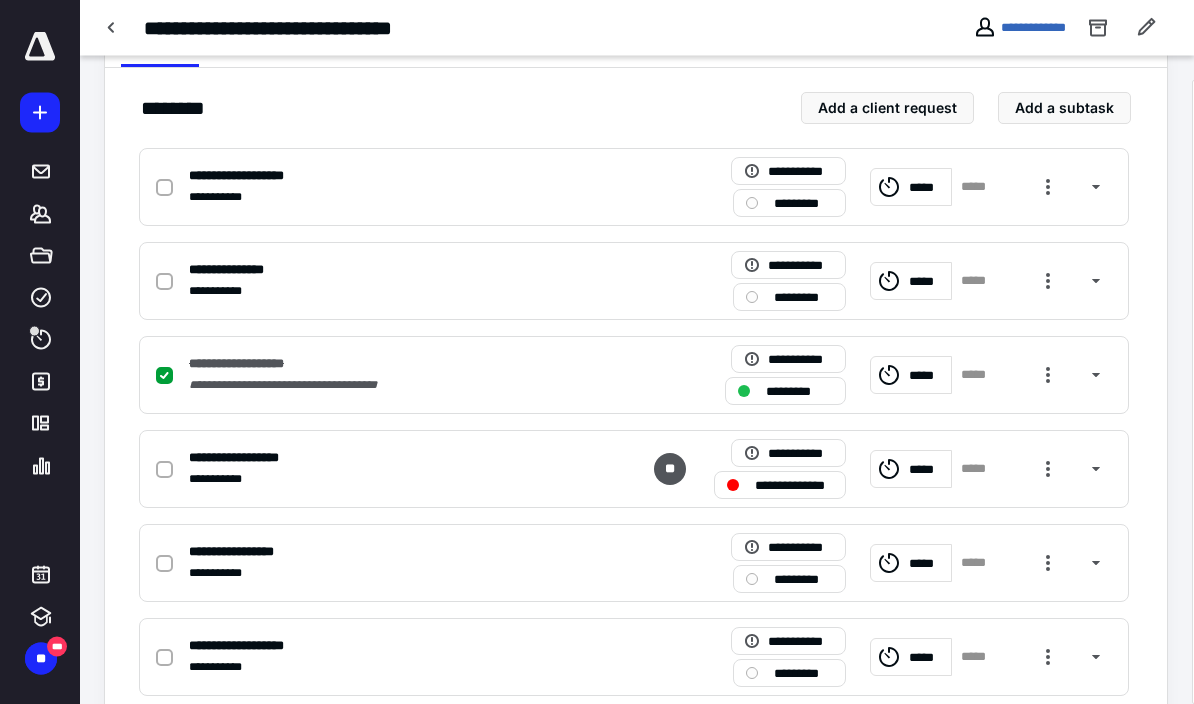 scroll, scrollTop: 430, scrollLeft: 0, axis: vertical 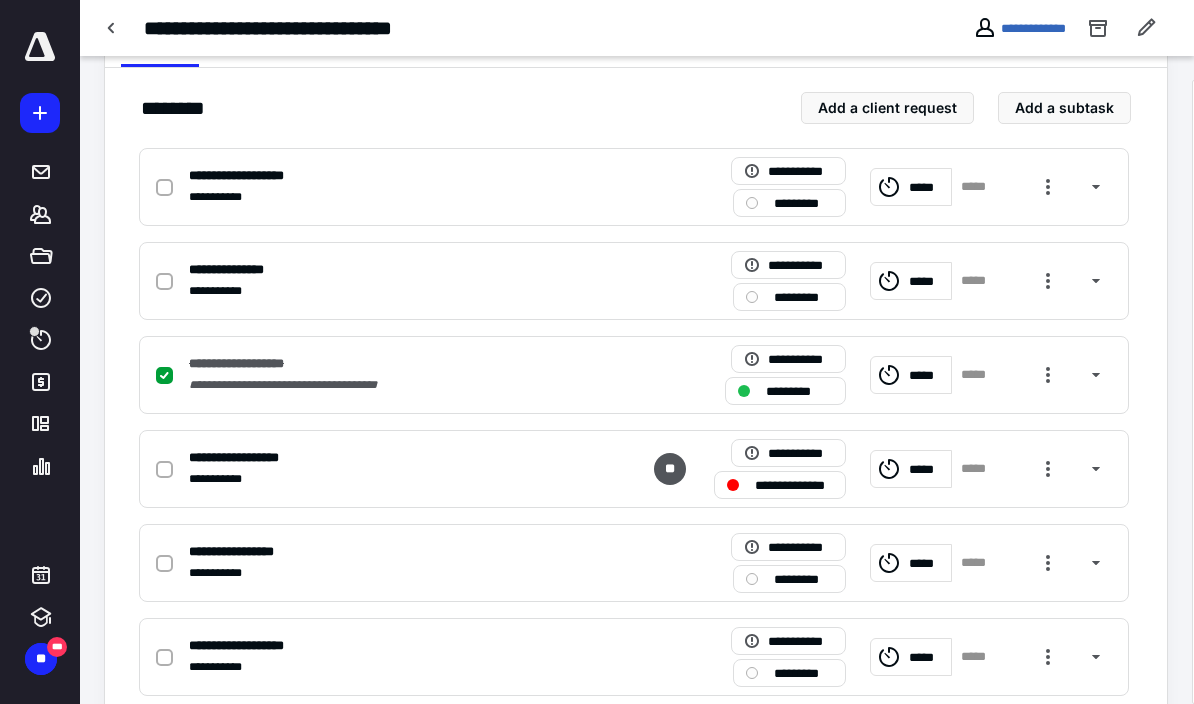 click at bounding box center (1048, 469) 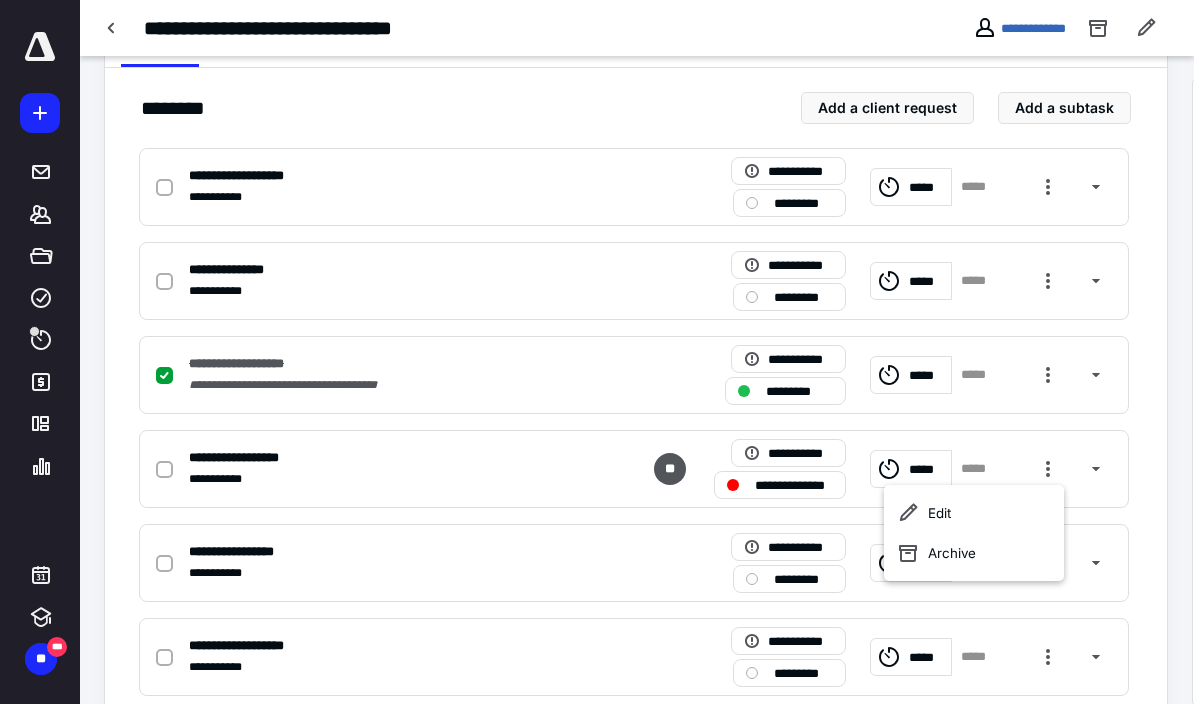click on "**********" at bounding box center (636, 601) 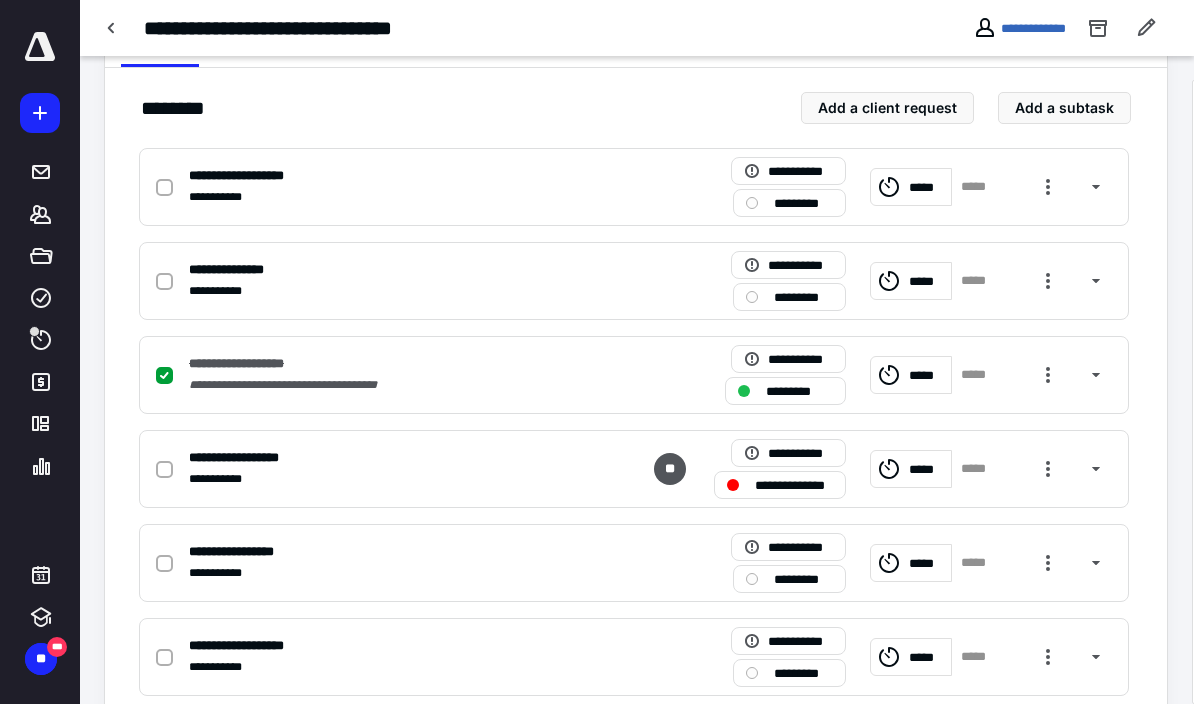click at bounding box center [1096, 469] 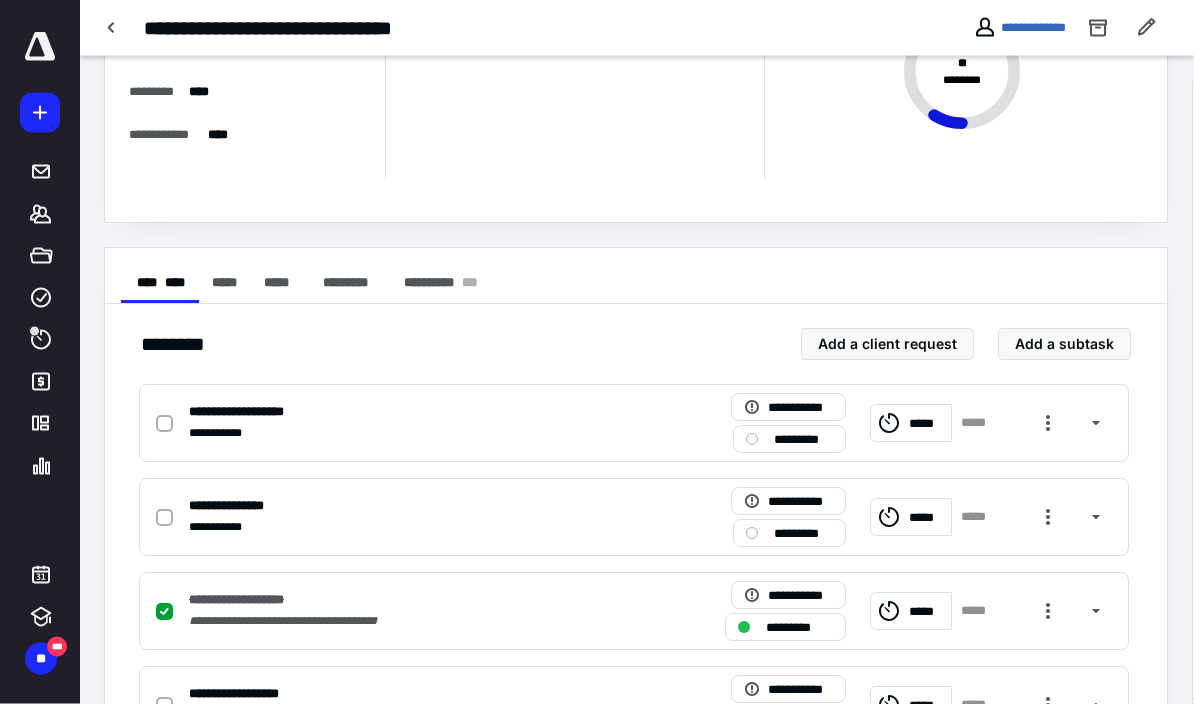 scroll, scrollTop: 0, scrollLeft: 0, axis: both 